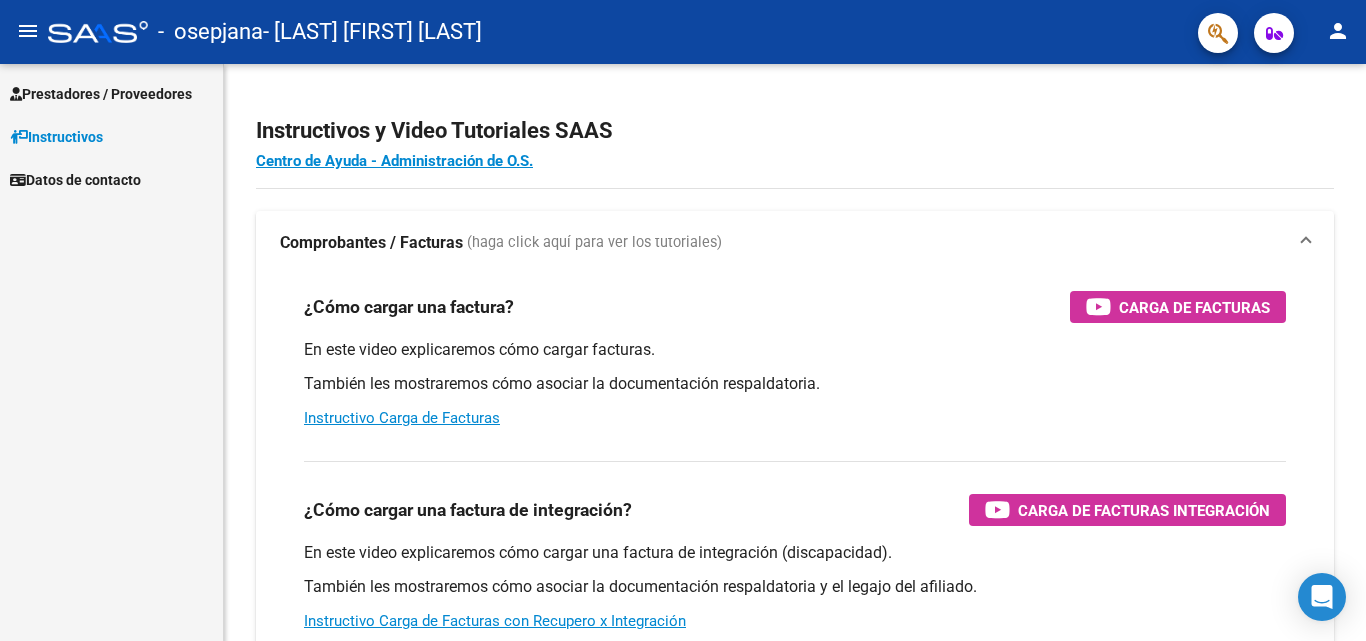 scroll, scrollTop: 0, scrollLeft: 0, axis: both 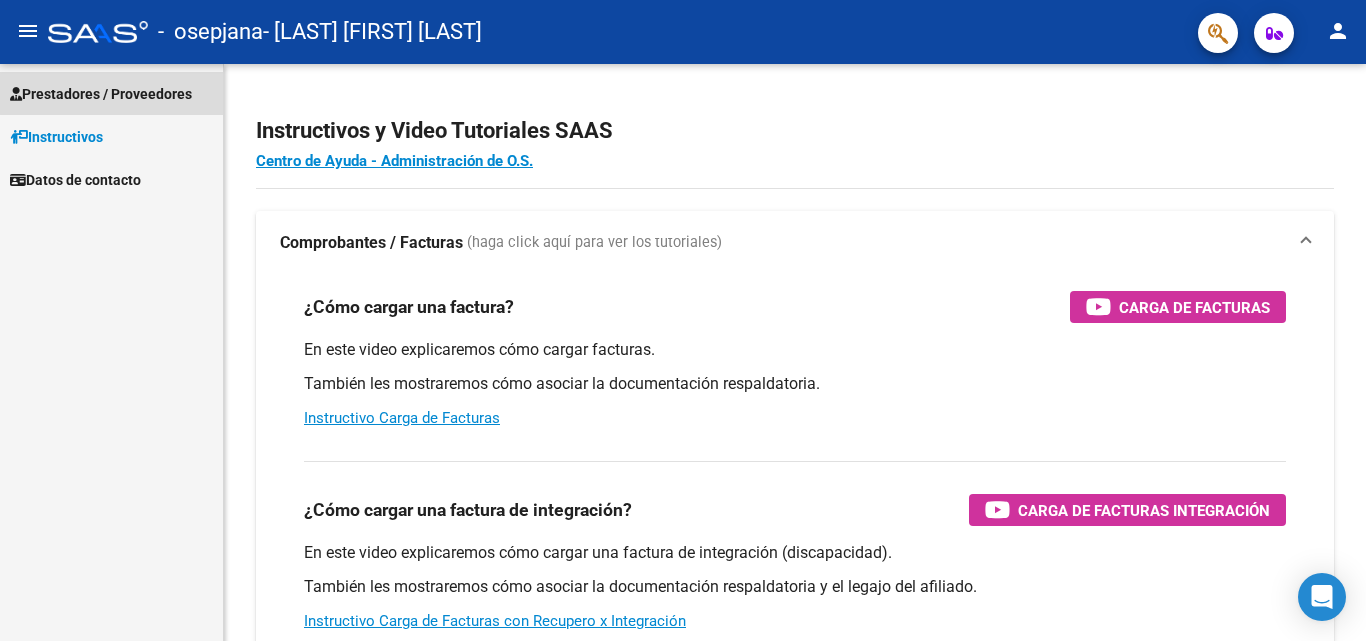 click on "Prestadores / Proveedores" at bounding box center [101, 94] 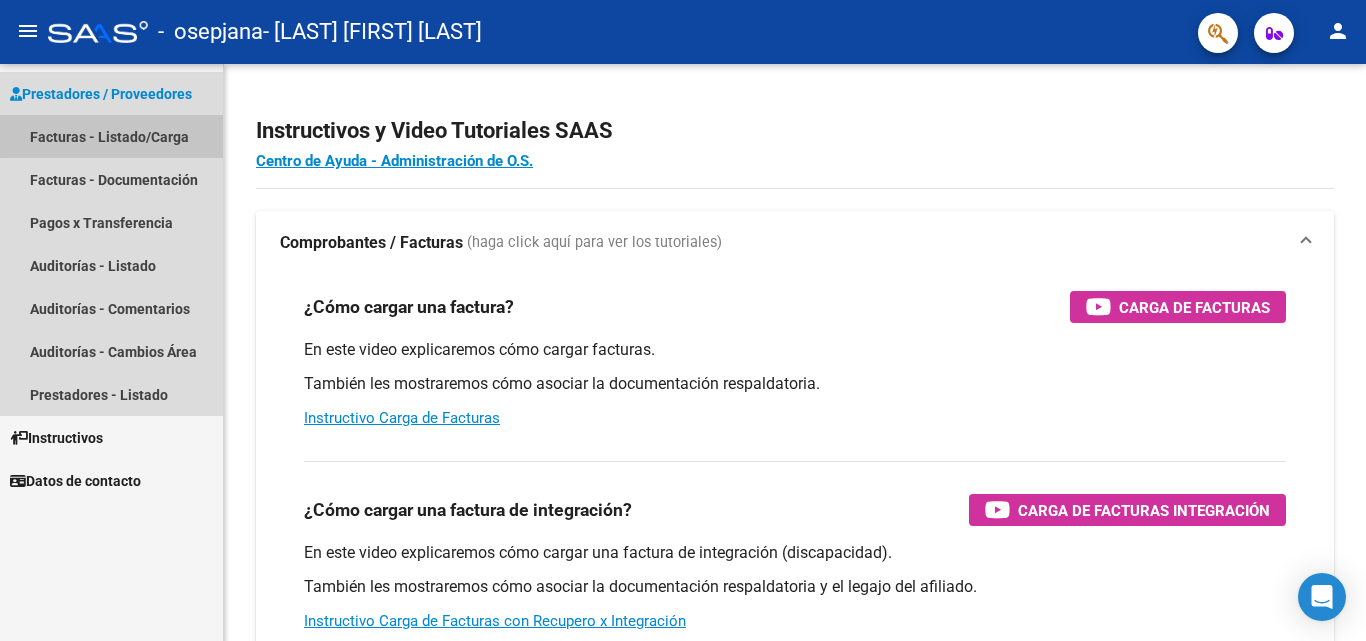 click on "Facturas - Listado/Carga" at bounding box center (111, 136) 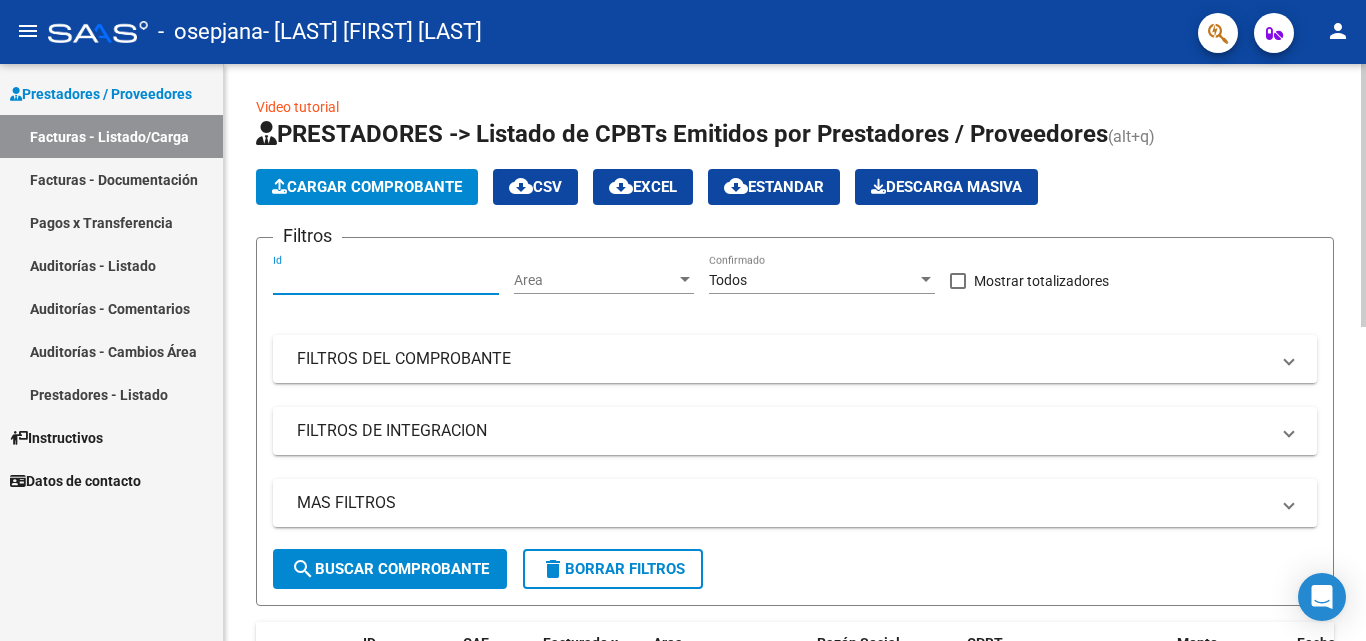 click on "Id" at bounding box center (386, 280) 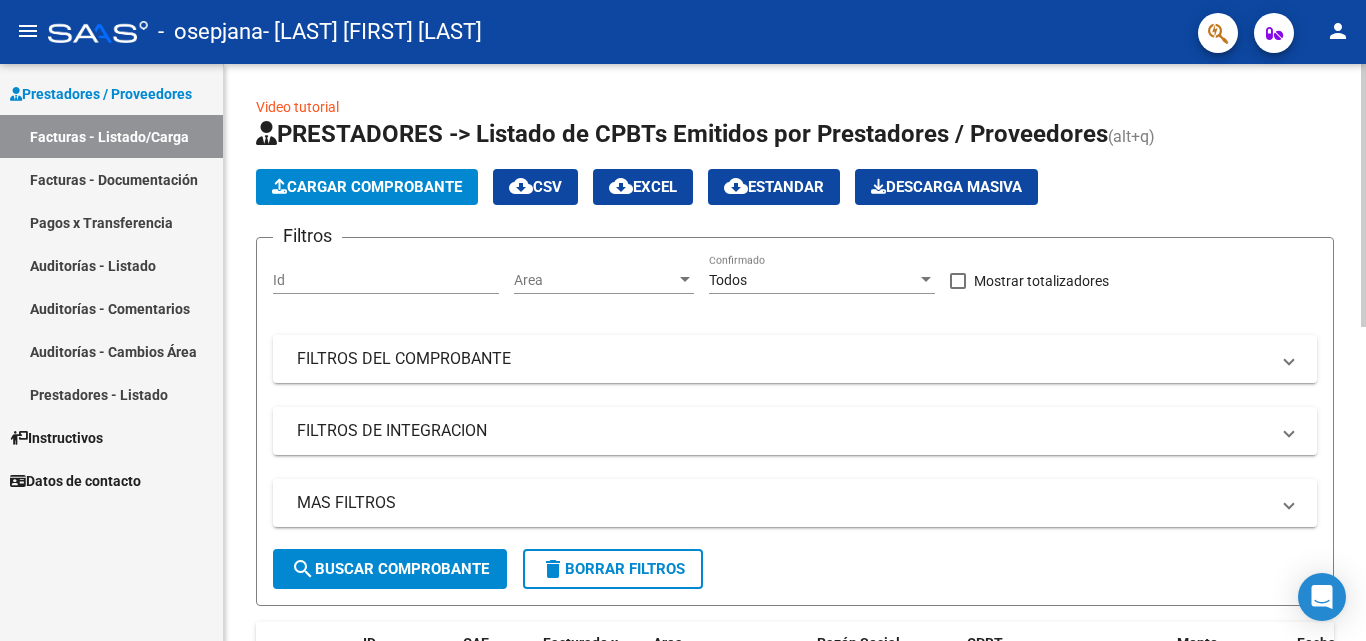 click on "Cargar Comprobante" 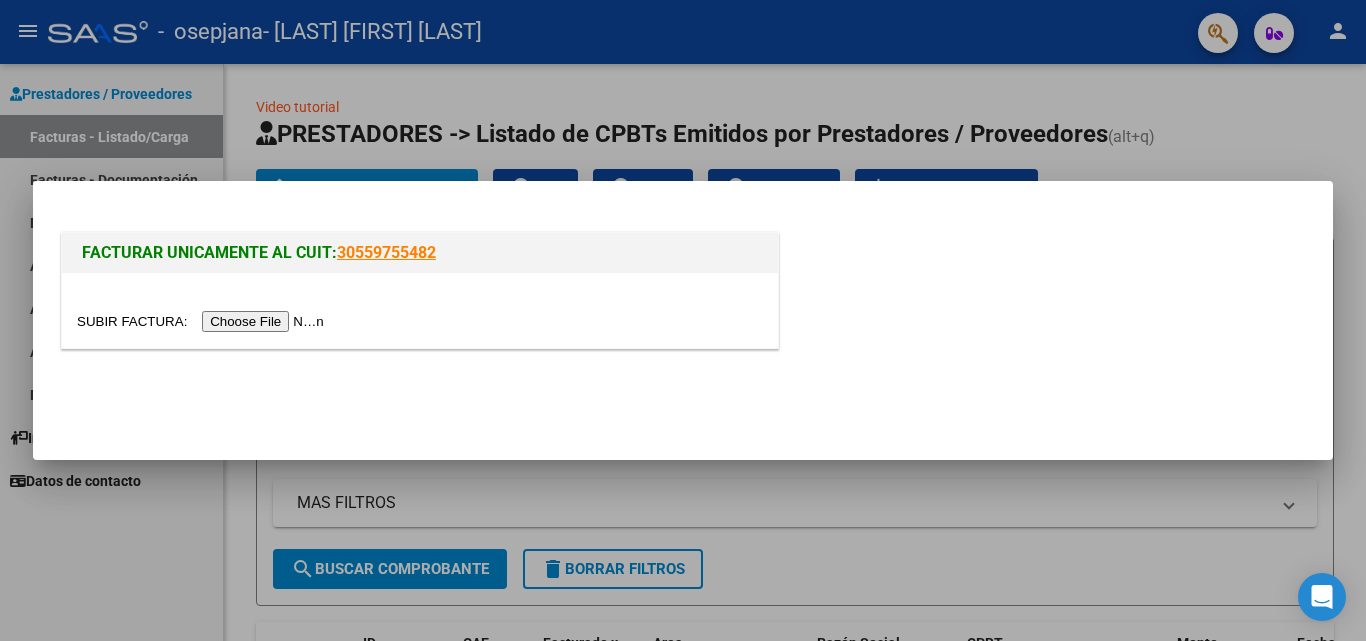 click at bounding box center (203, 321) 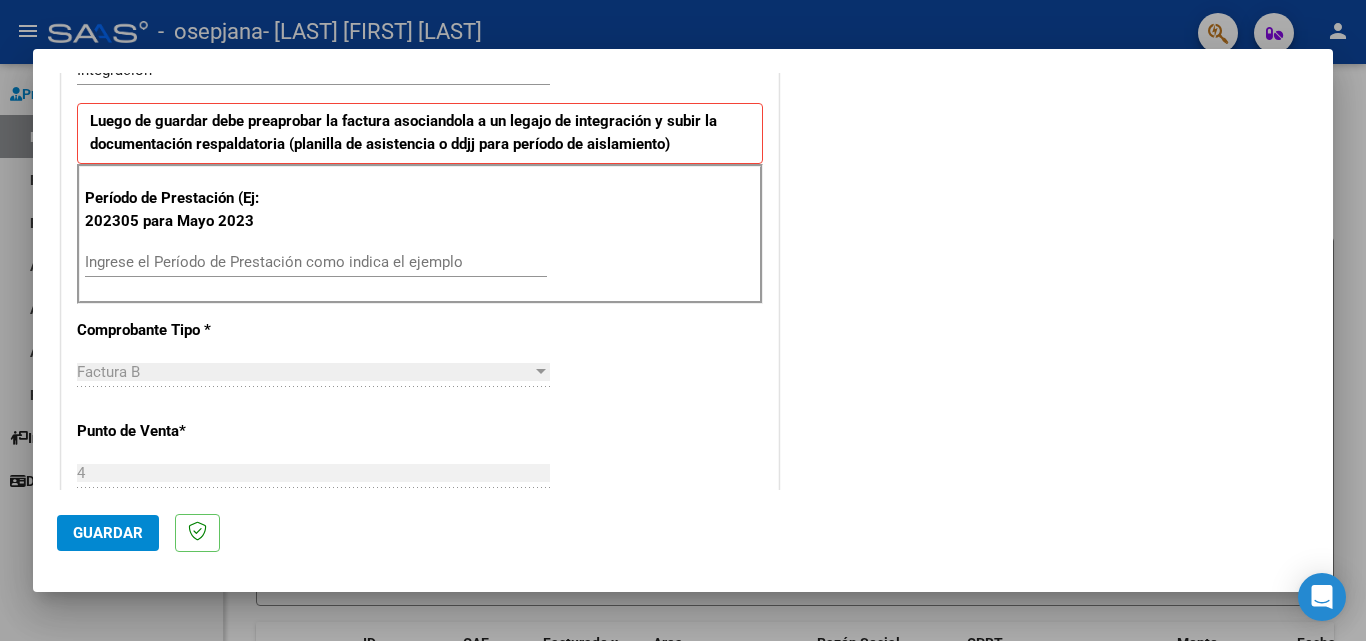 scroll, scrollTop: 500, scrollLeft: 0, axis: vertical 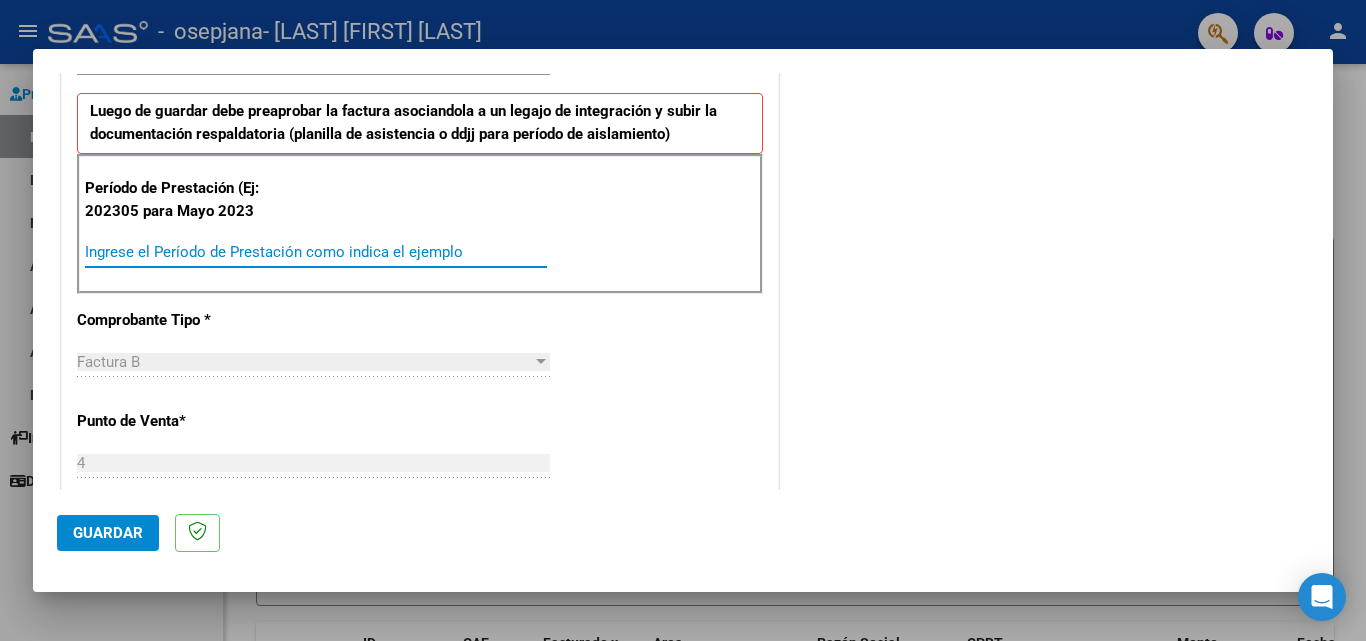 click on "Ingrese el Período de Prestación como indica el ejemplo" at bounding box center (316, 252) 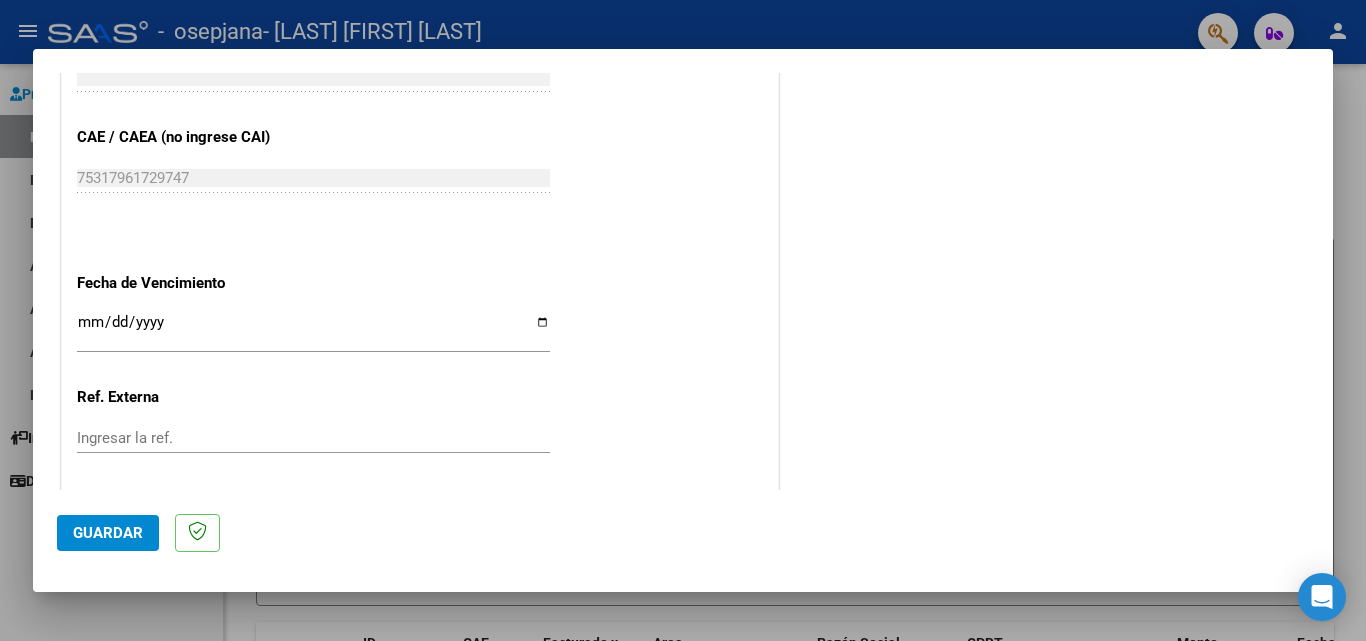 scroll, scrollTop: 1105, scrollLeft: 0, axis: vertical 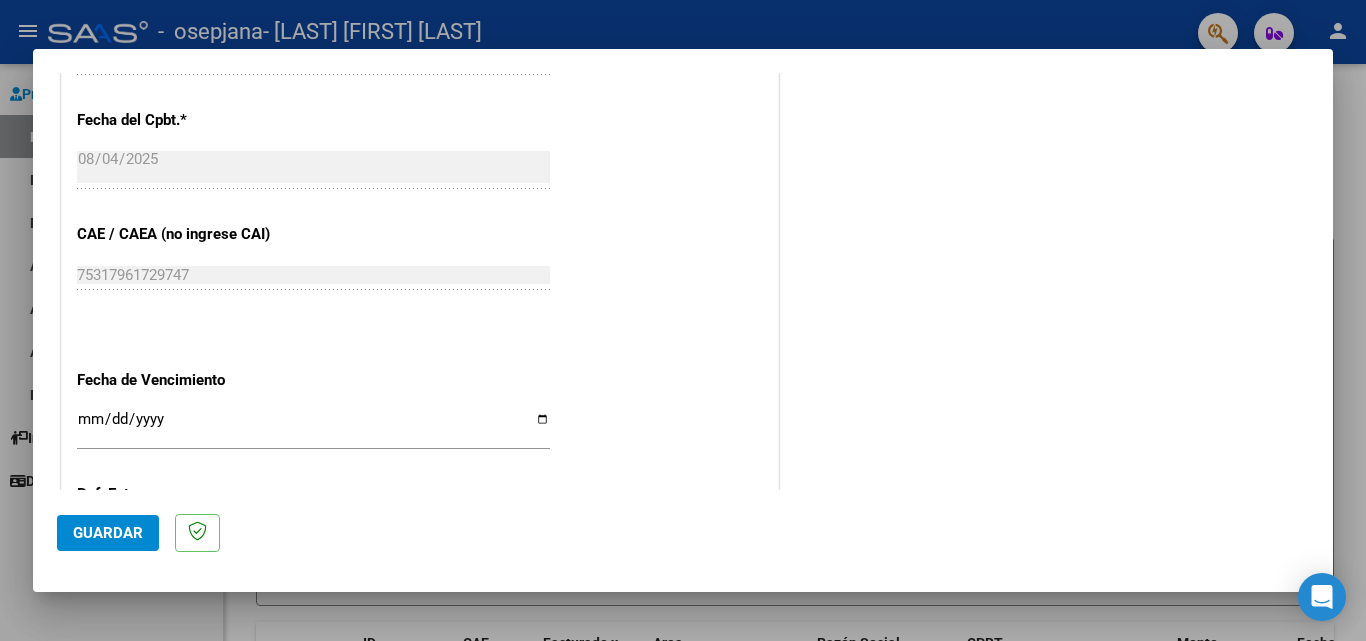 type on "202407" 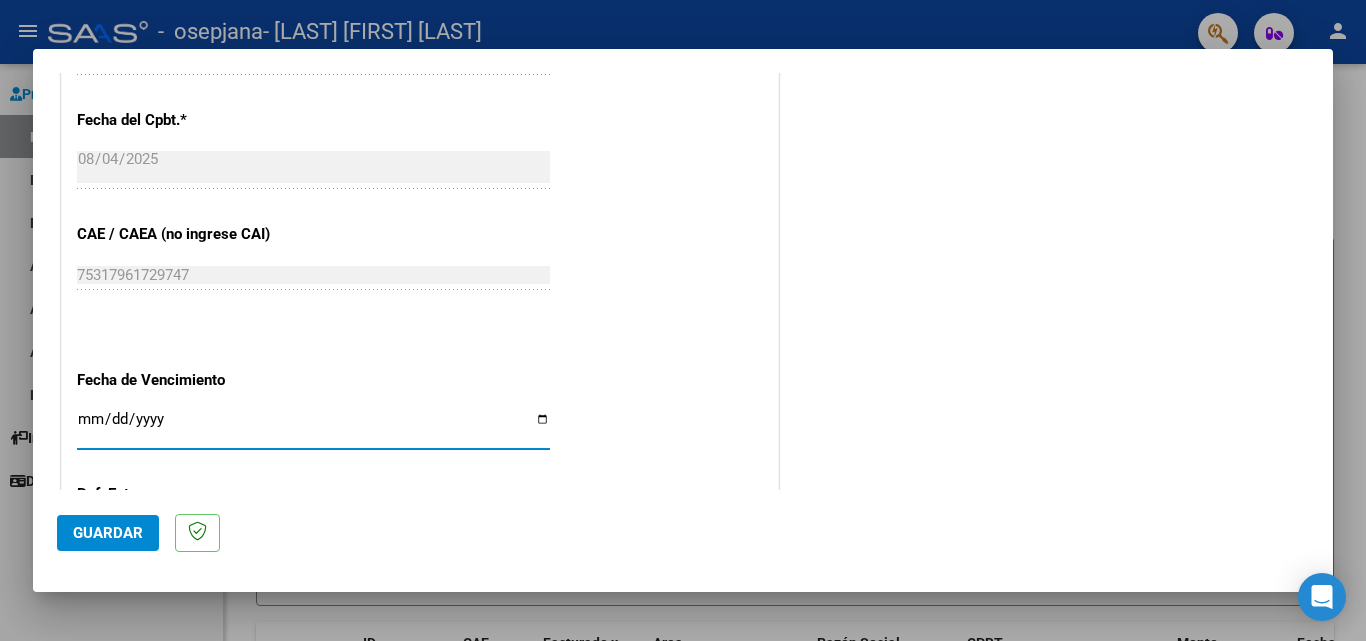 click on "Ingresar la fecha" at bounding box center [313, 427] 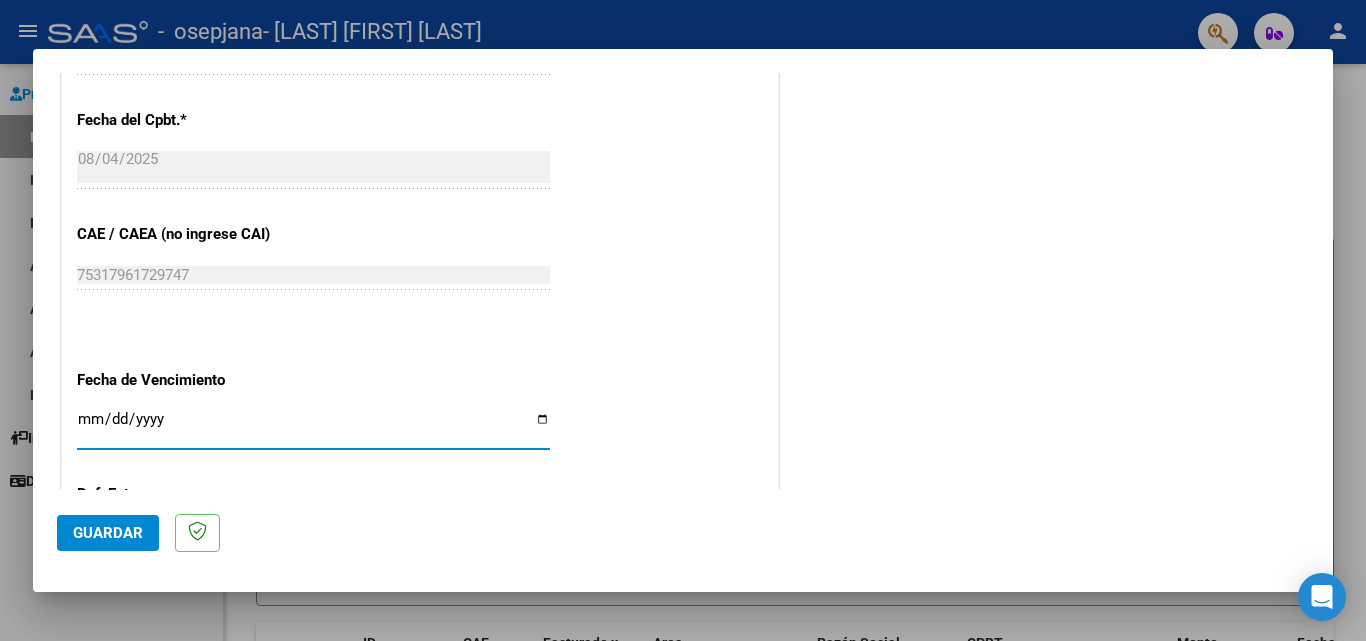 type on "[DATE]" 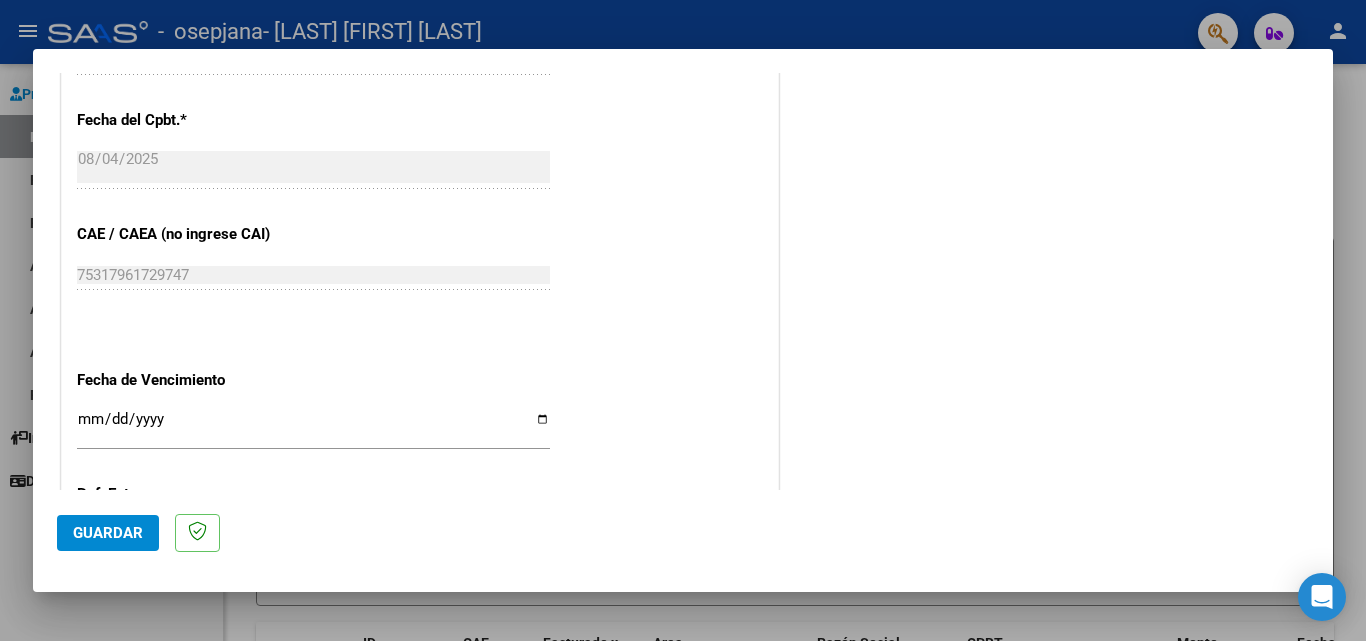 click on "CUIT  *   [CUIT] Ingresar CUIT  ANALISIS PRESTADOR  Area destinado * Integración Seleccionar Area Luego de guardar debe preaprobar la factura asociandola a un legajo de integración y subir la documentación respaldatoria ( planilla de asistencia o ddjj para período de aislamiento)  Período de Prestación (Ej: 202305 para Mayo 2023    202407 Ingrese el Período de Prestación como indica el ejemplo   Comprobante Tipo * Factura B Seleccionar Tipo Punto de Venta  *   4 Ingresar el Nro.  Número  *   715 Ingresar el Nro.  Monto  *   $ 123.706,10 Ingresar el monto  Fecha del Cpbt.  *   2025-08-04 Ingresar la fecha  CAE / CAEA (no ingrese CAI)    75317961729747 Ingresar el CAE o CAEA (no ingrese CAI)  Fecha de Vencimiento    2025-08-14 Ingresar la fecha  Ref. Externa    Ingresar la ref.  N° Liquidación    Ingresar el N° Liquidación" at bounding box center [420, -49] 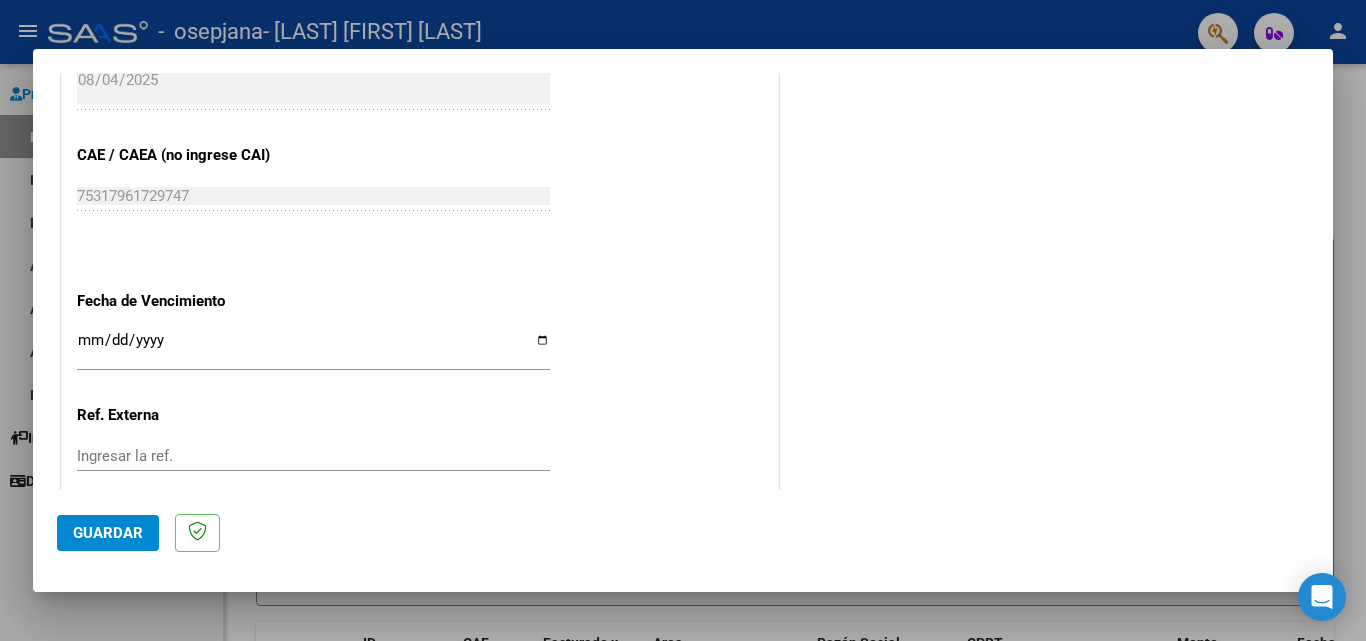 scroll, scrollTop: 1305, scrollLeft: 0, axis: vertical 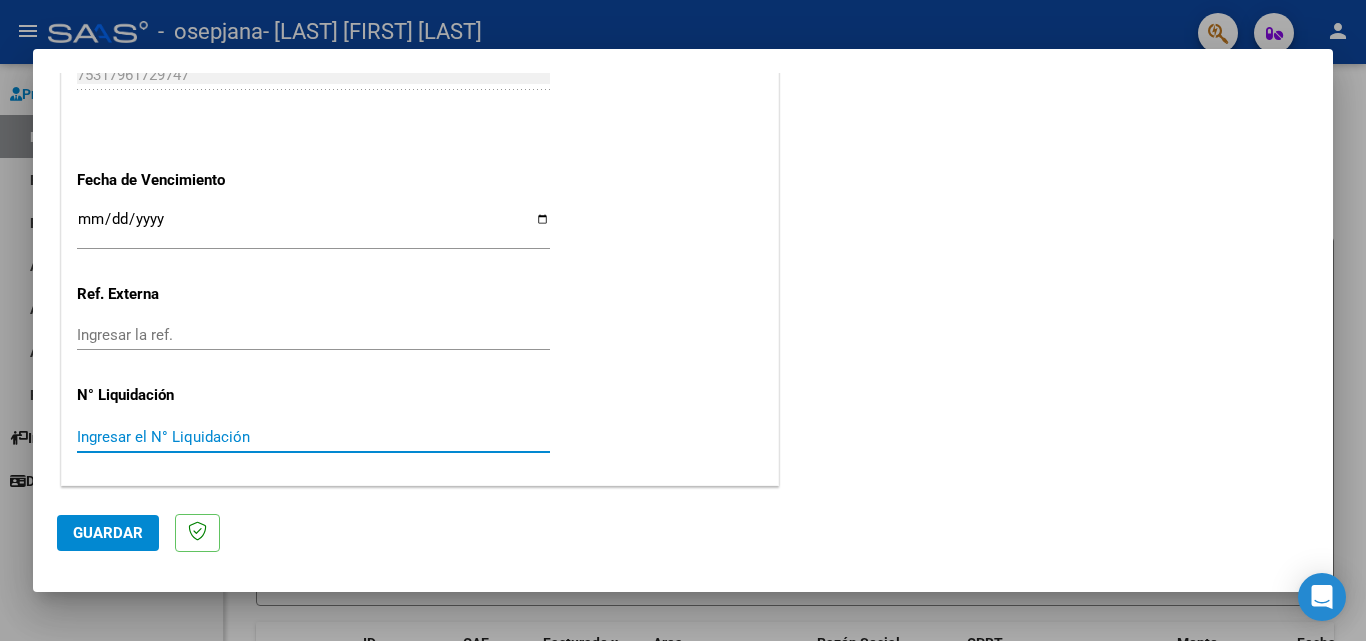 click on "Ingresar el N° Liquidación" at bounding box center [313, 437] 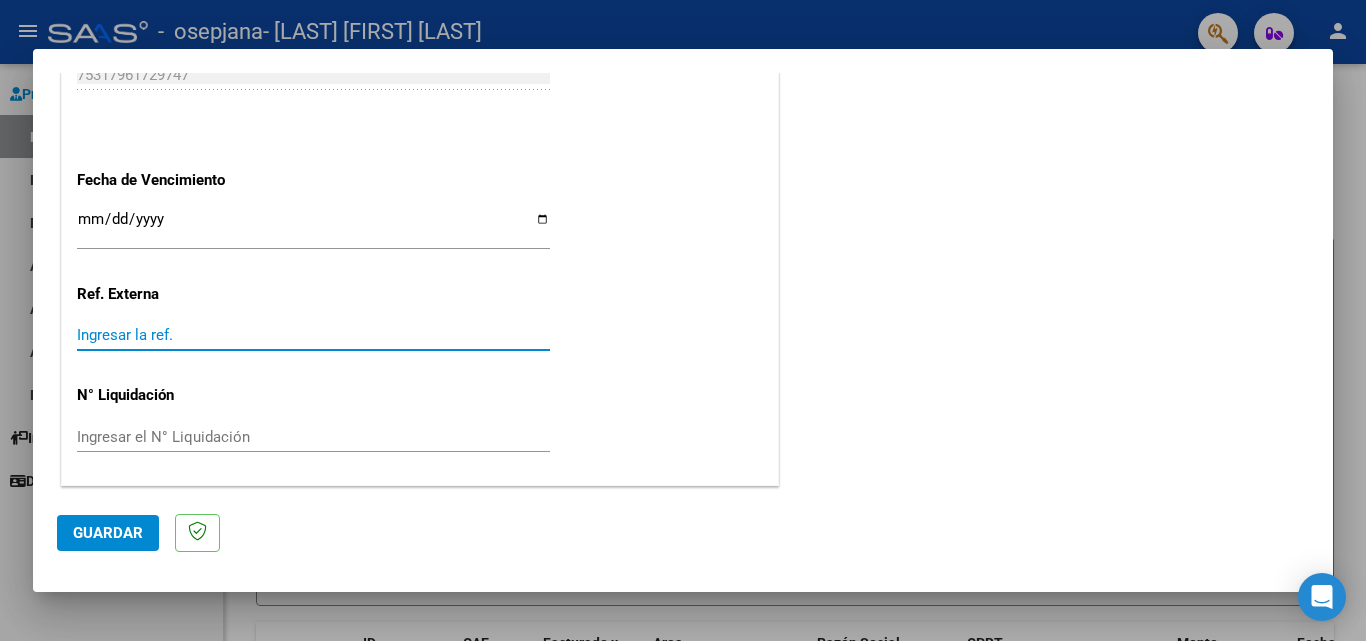 click on "Ingresar el N° Liquidación" 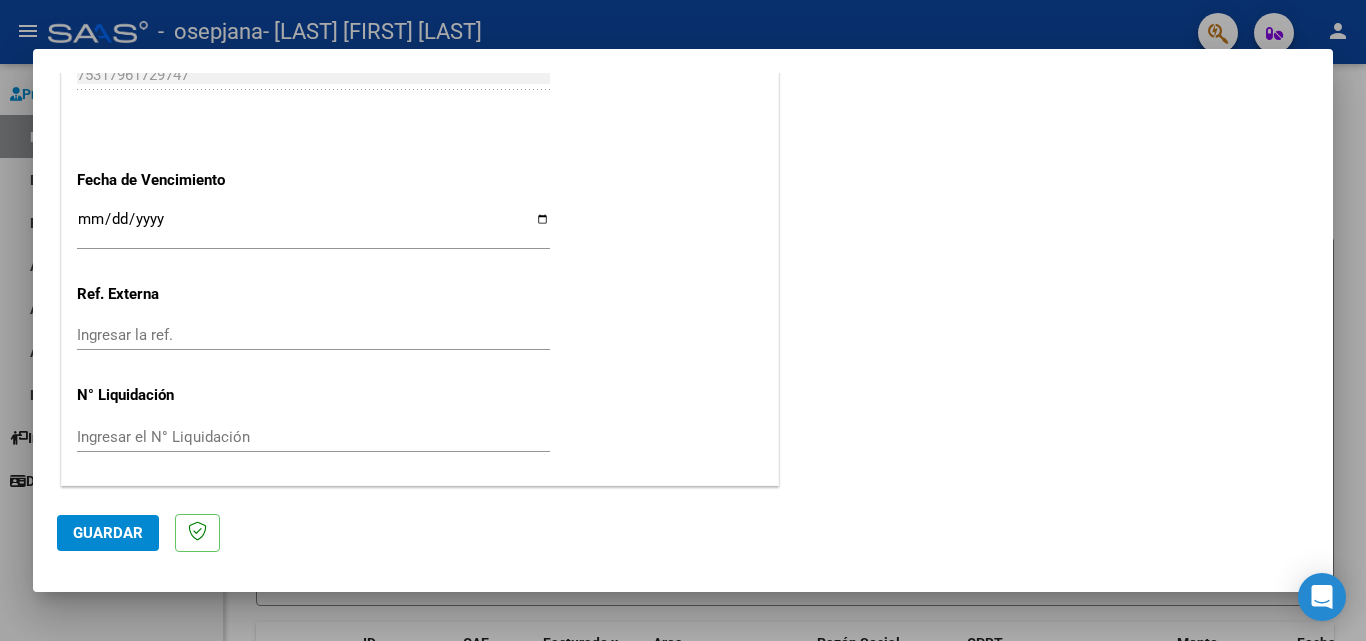 click on "Ingresar la ref." 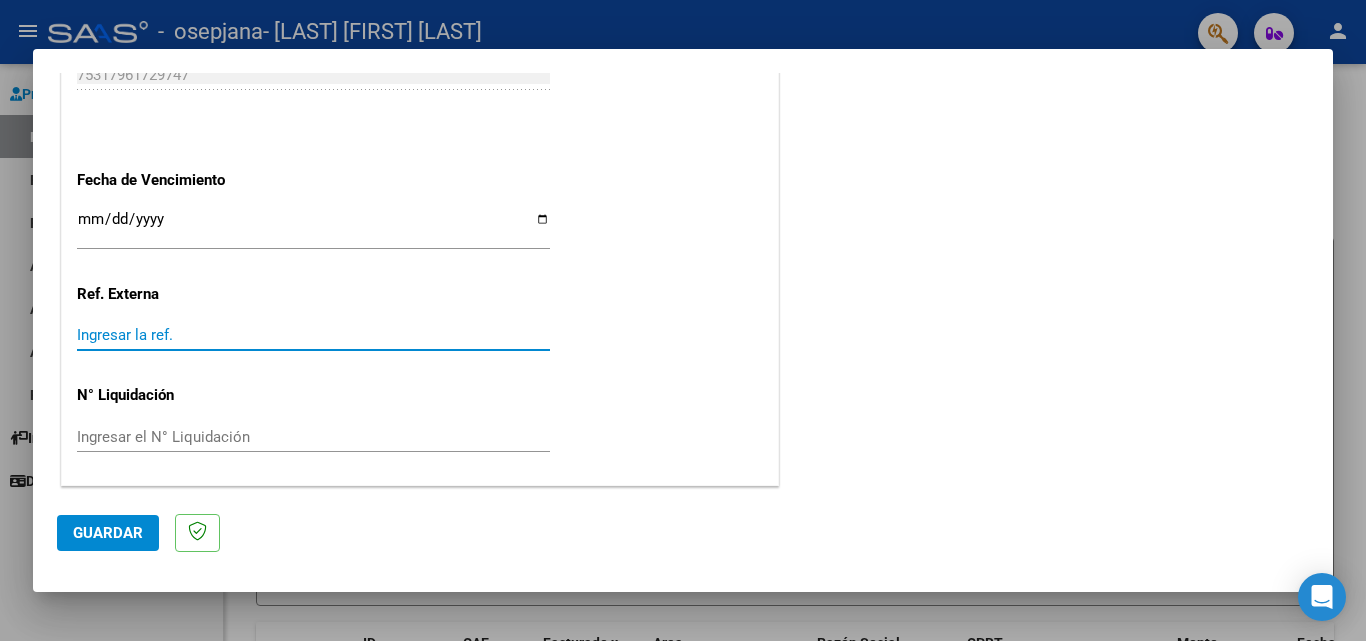 click on "Ingresar el N° Liquidación" 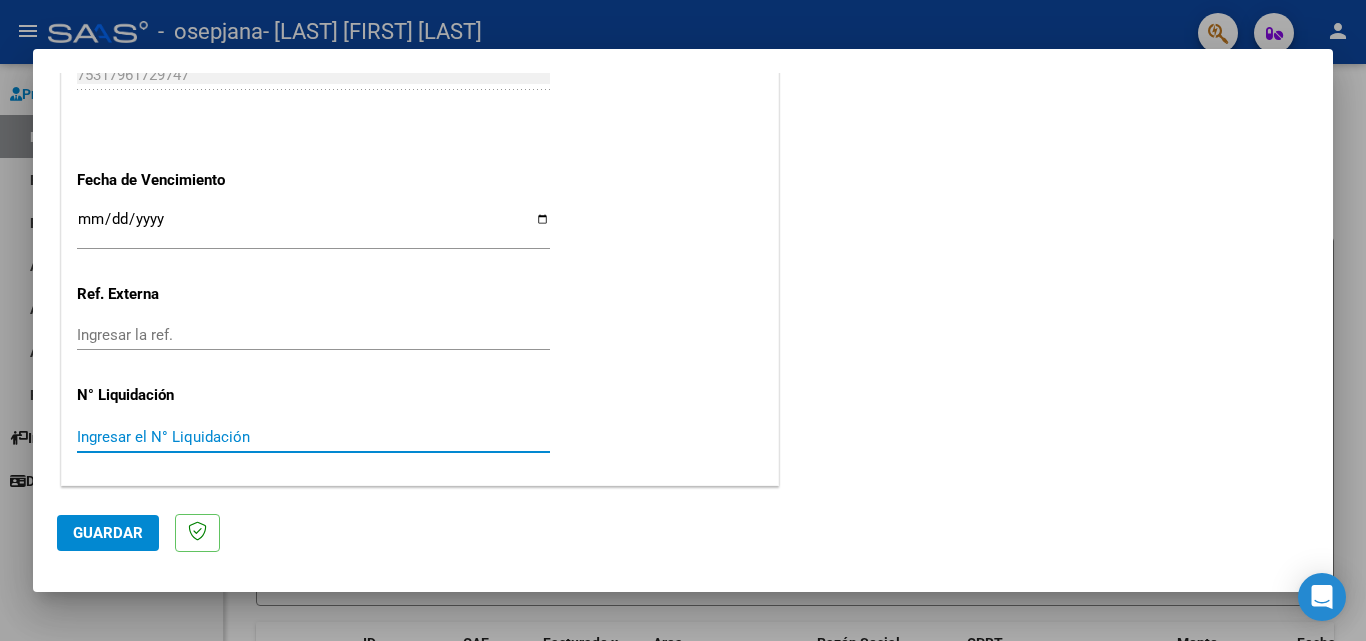 drag, startPoint x: 329, startPoint y: 430, endPoint x: 535, endPoint y: 566, distance: 246.84409 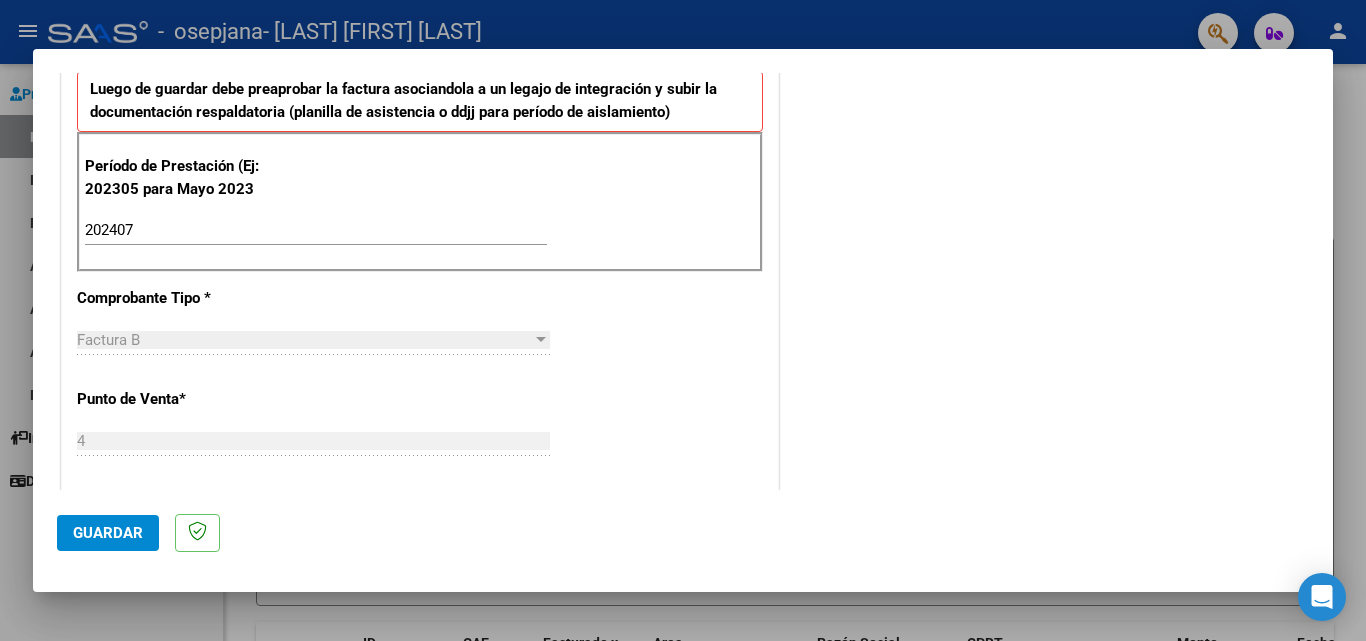 scroll, scrollTop: 505, scrollLeft: 0, axis: vertical 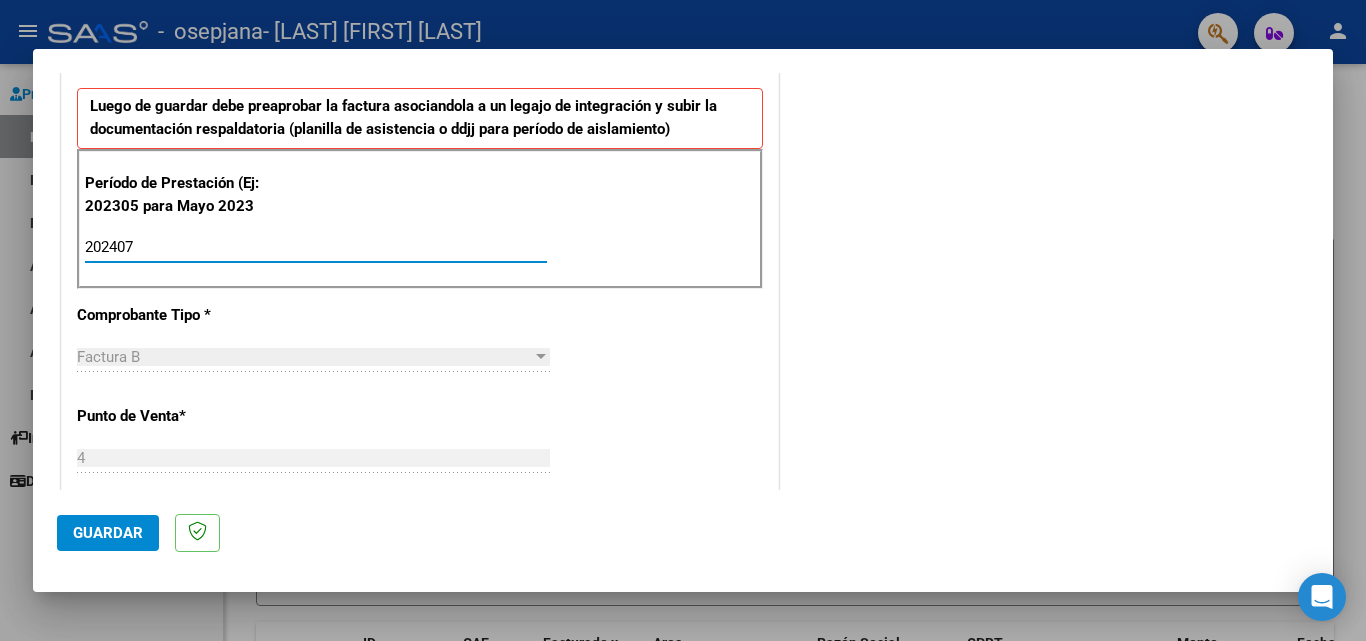 click on "202407" at bounding box center (316, 247) 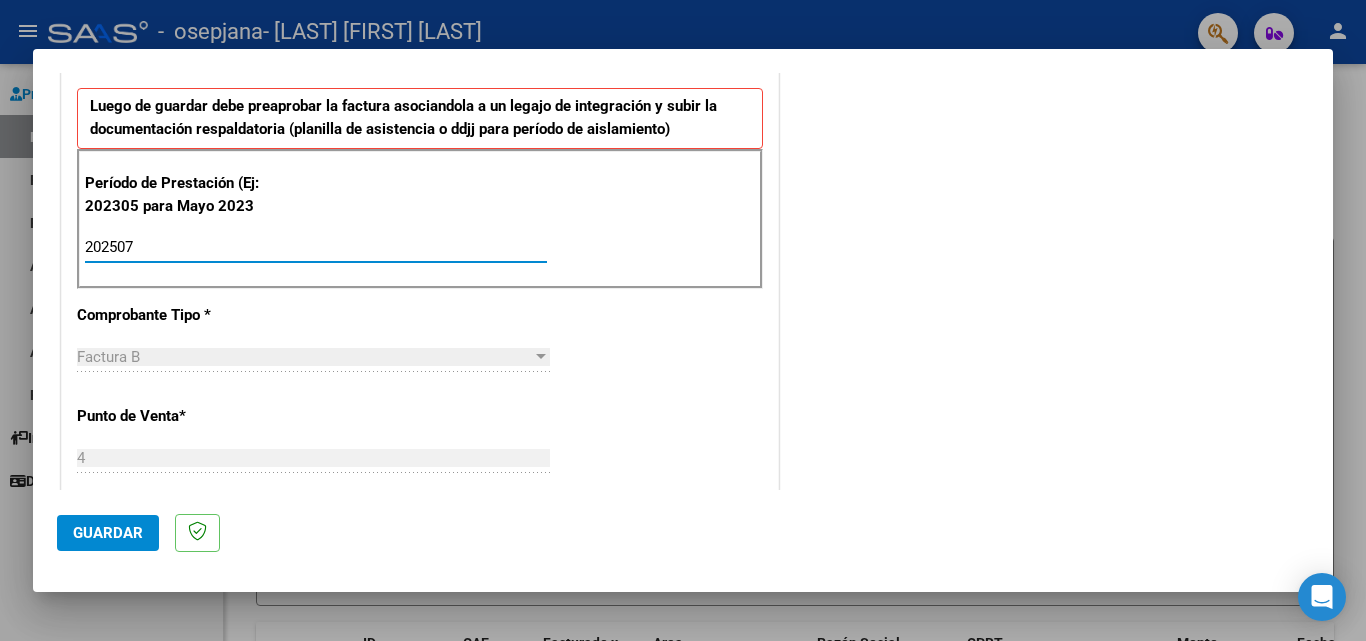 type on "202507" 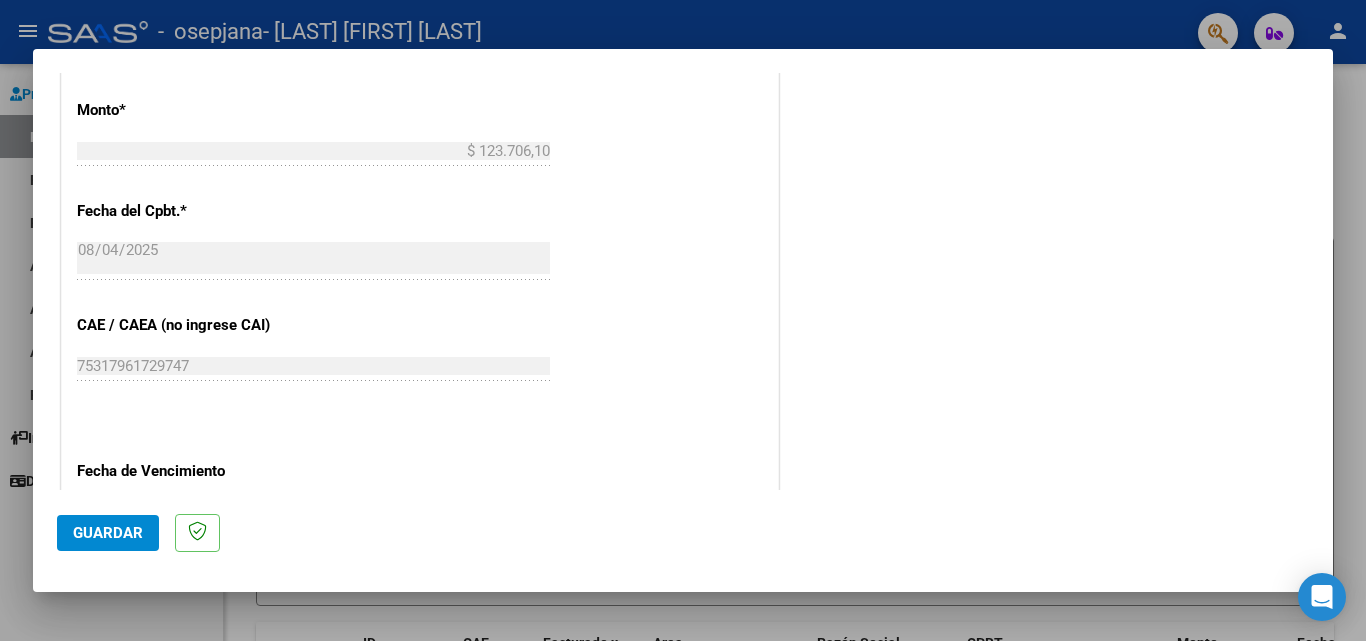 scroll, scrollTop: 1305, scrollLeft: 0, axis: vertical 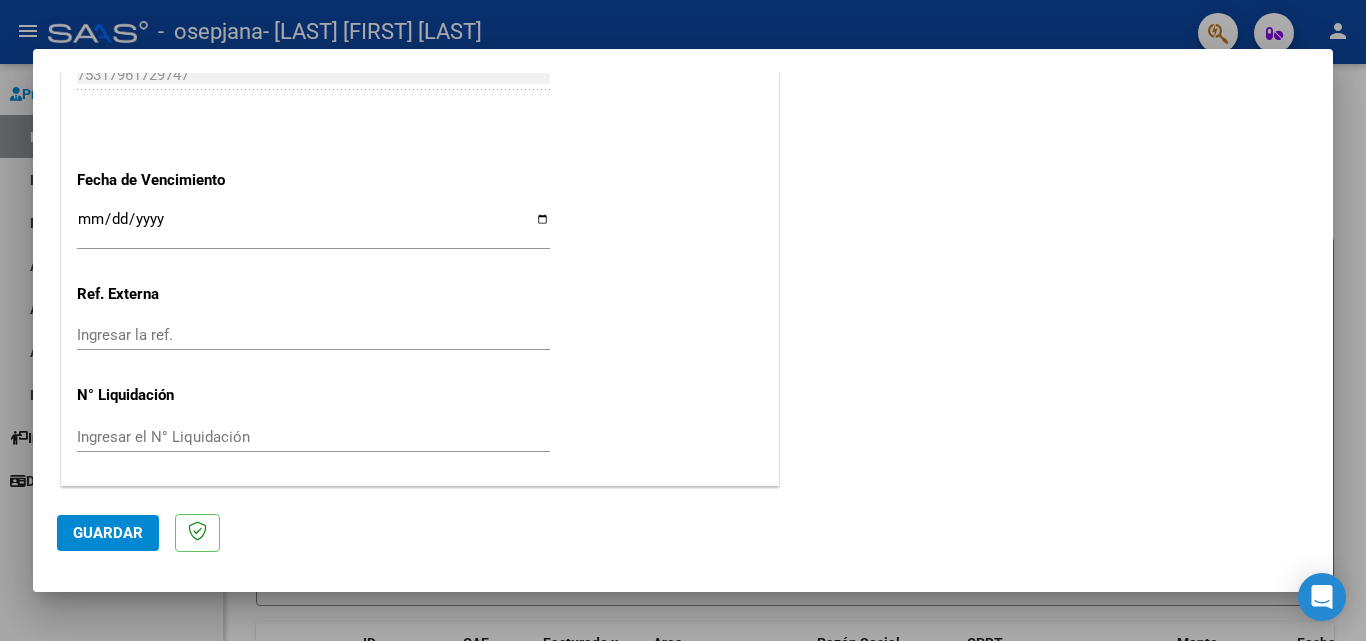 click on "Guardar" 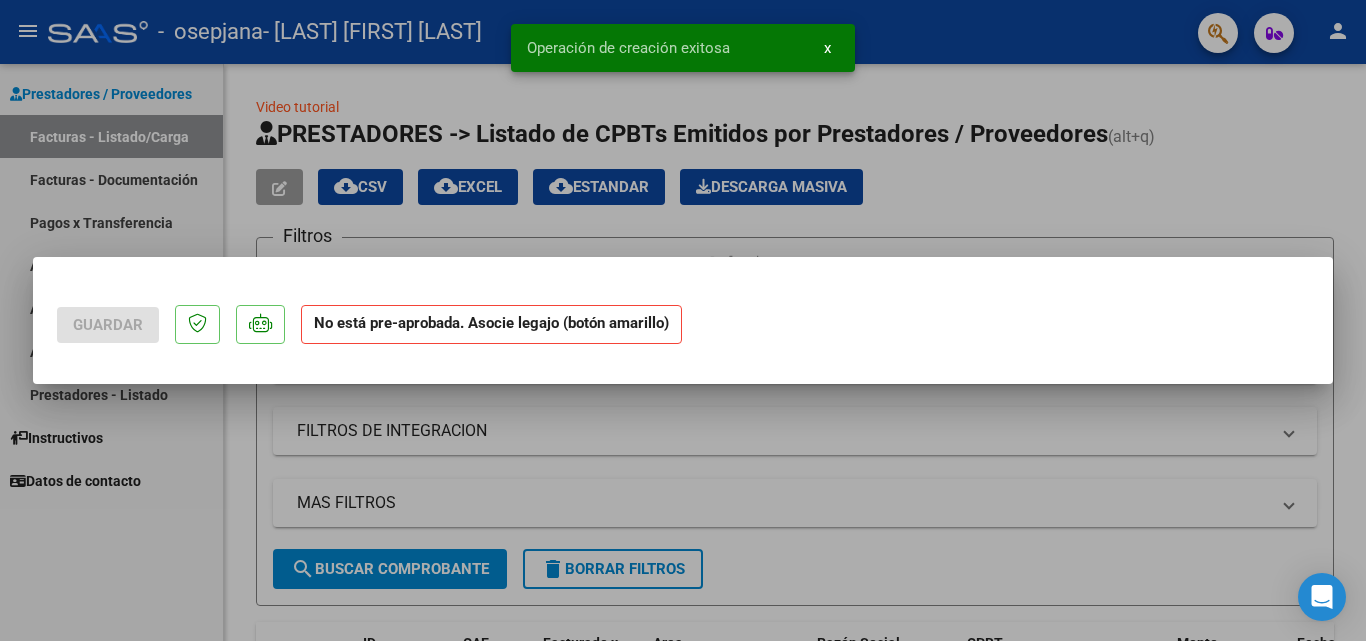 scroll, scrollTop: 0, scrollLeft: 0, axis: both 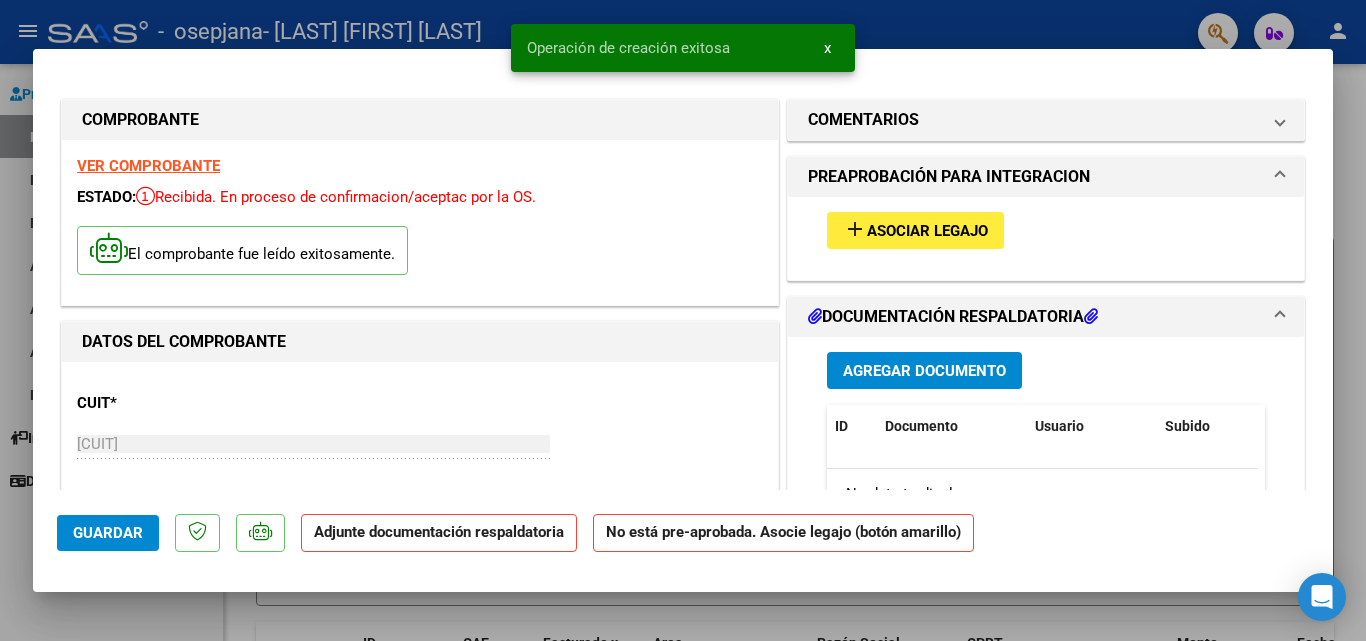 click on "Asociar Legajo" at bounding box center (927, 231) 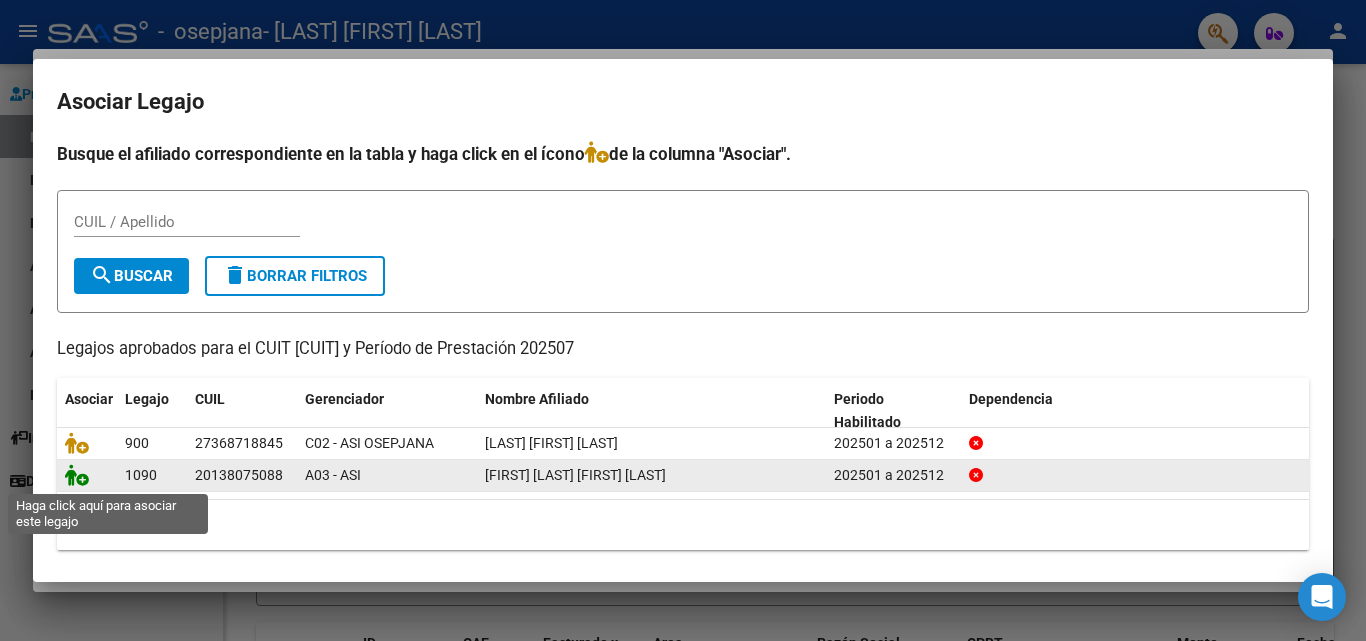 click 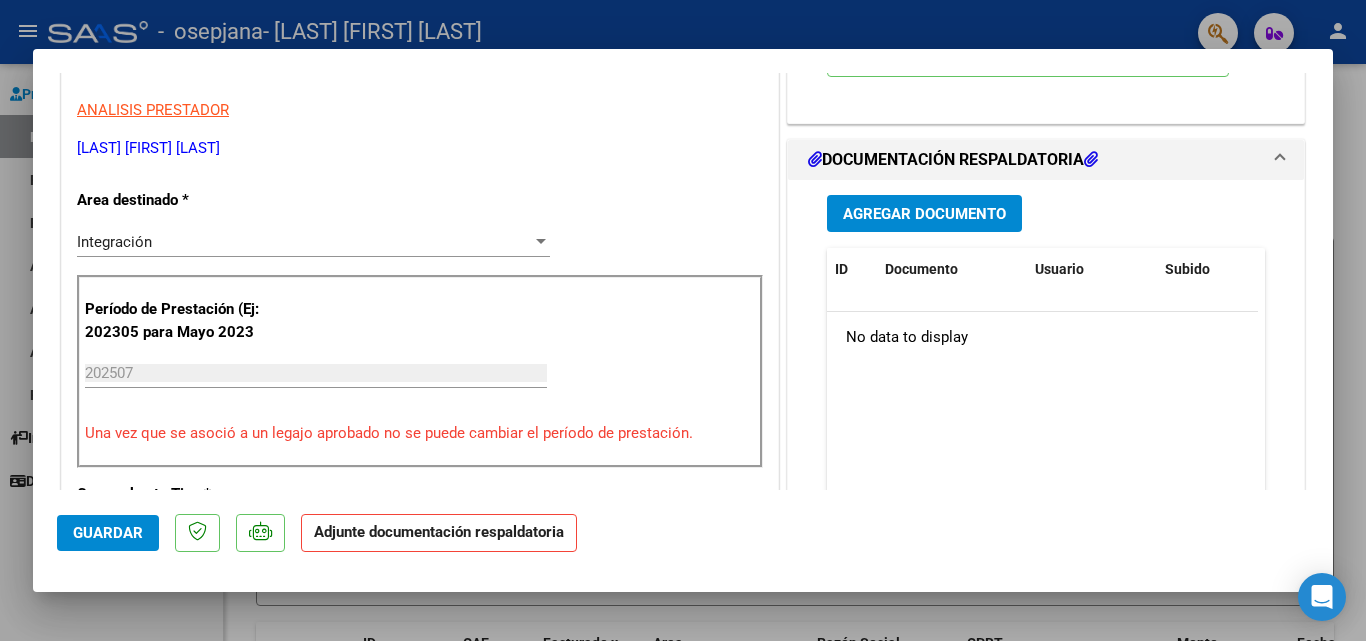 scroll, scrollTop: 400, scrollLeft: 0, axis: vertical 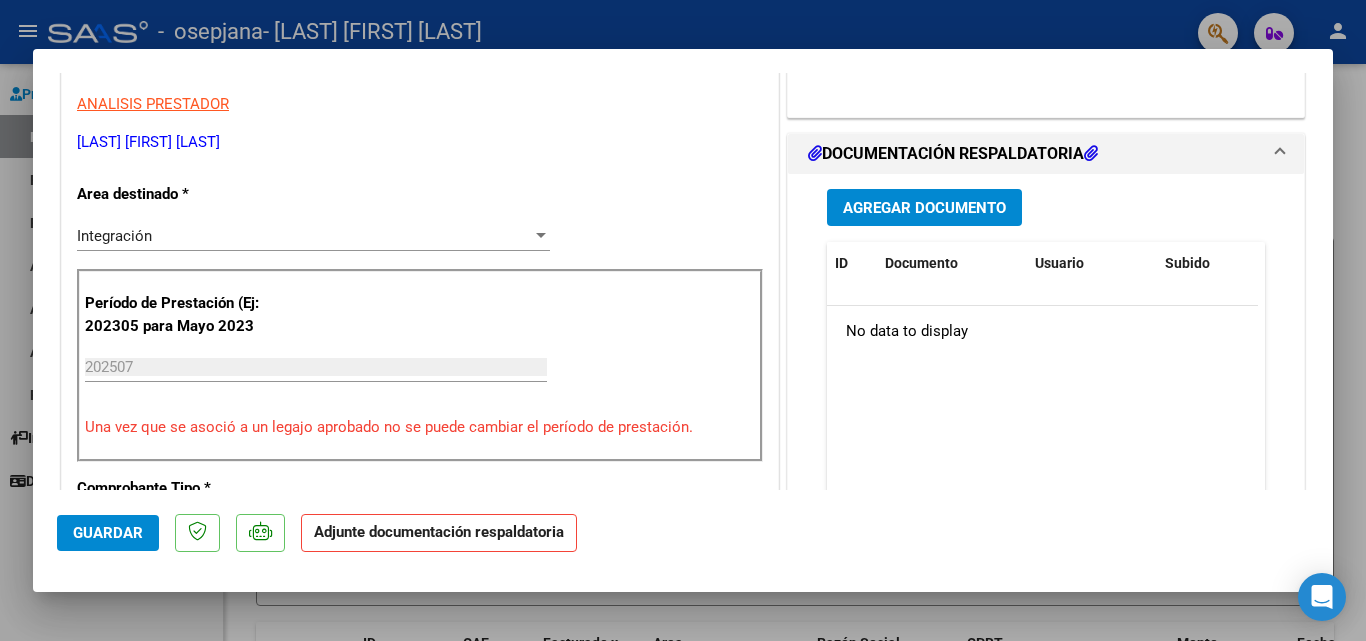 click on "Agregar Documento" at bounding box center (924, 207) 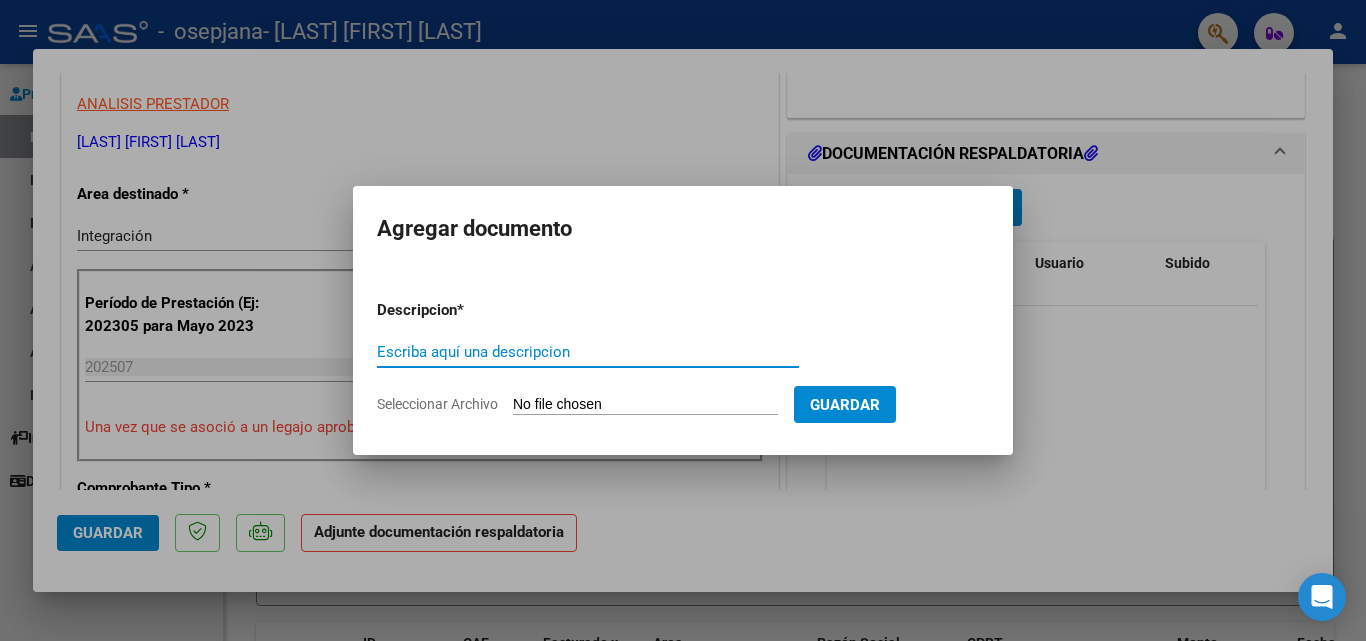 click on "Escriba aquí una descripcion" at bounding box center [588, 352] 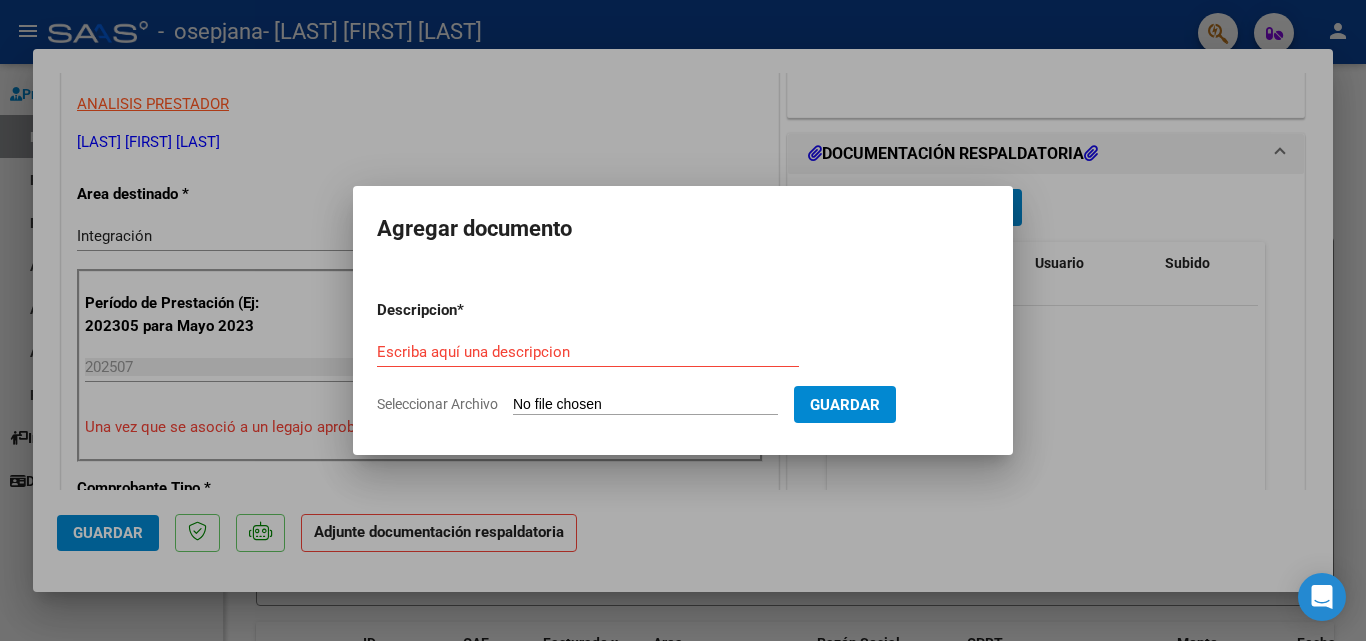 click on "Seleccionar Archivo" at bounding box center (645, 405) 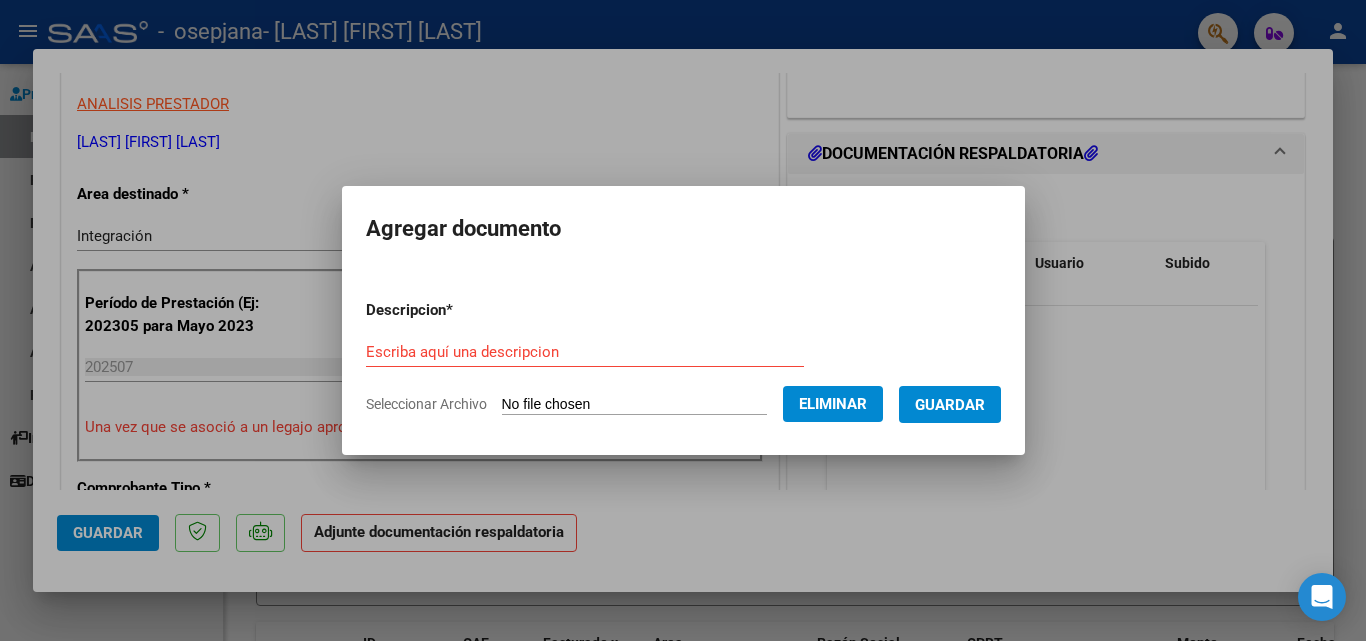 click on "Escriba aquí una descripcion" at bounding box center [585, 352] 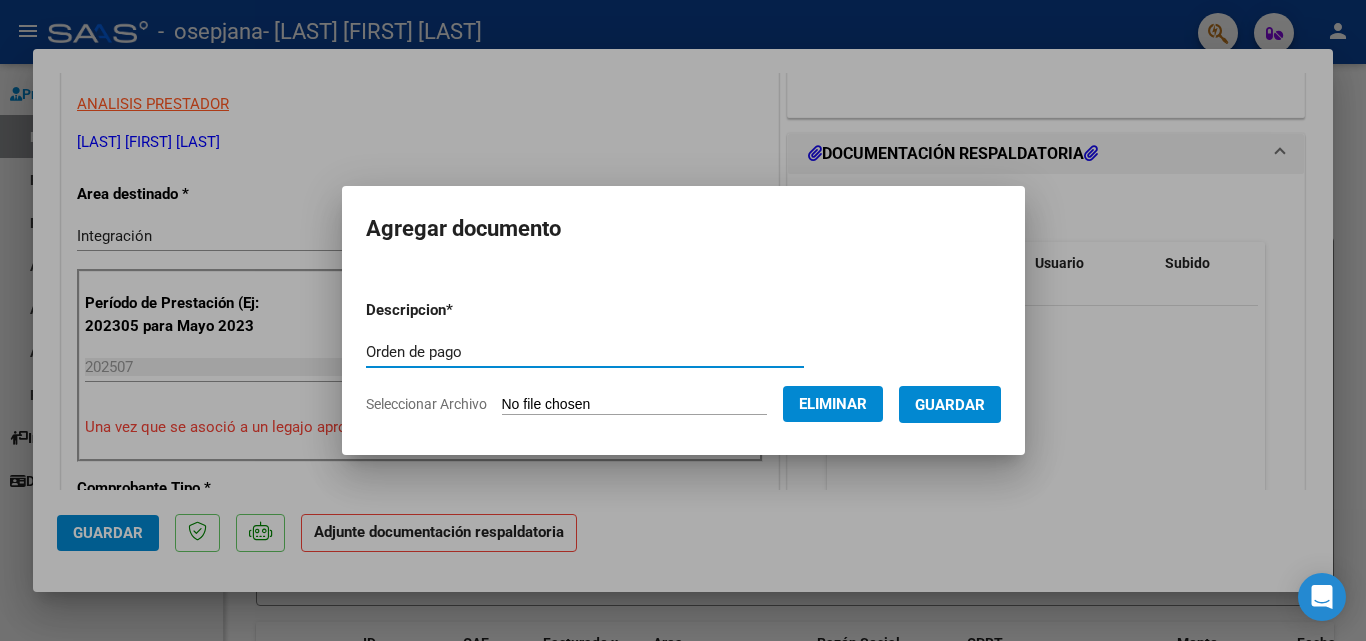 type on "Orden de pago" 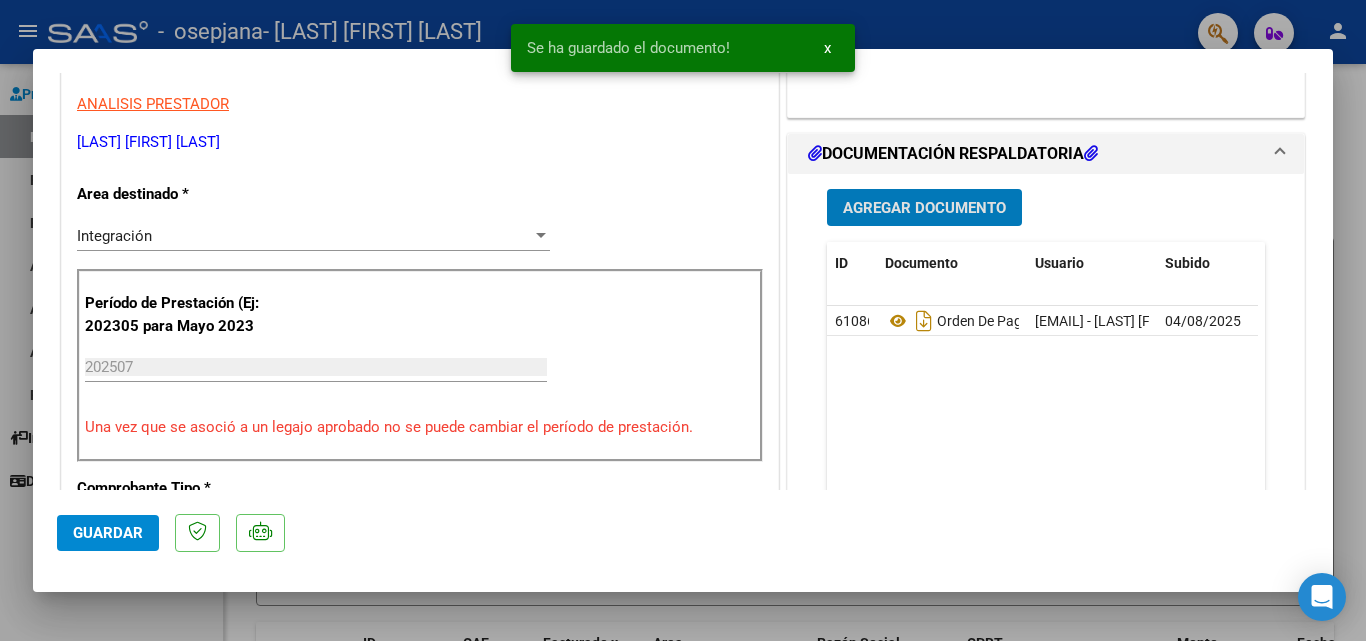 click on "Agregar Documento" at bounding box center [924, 207] 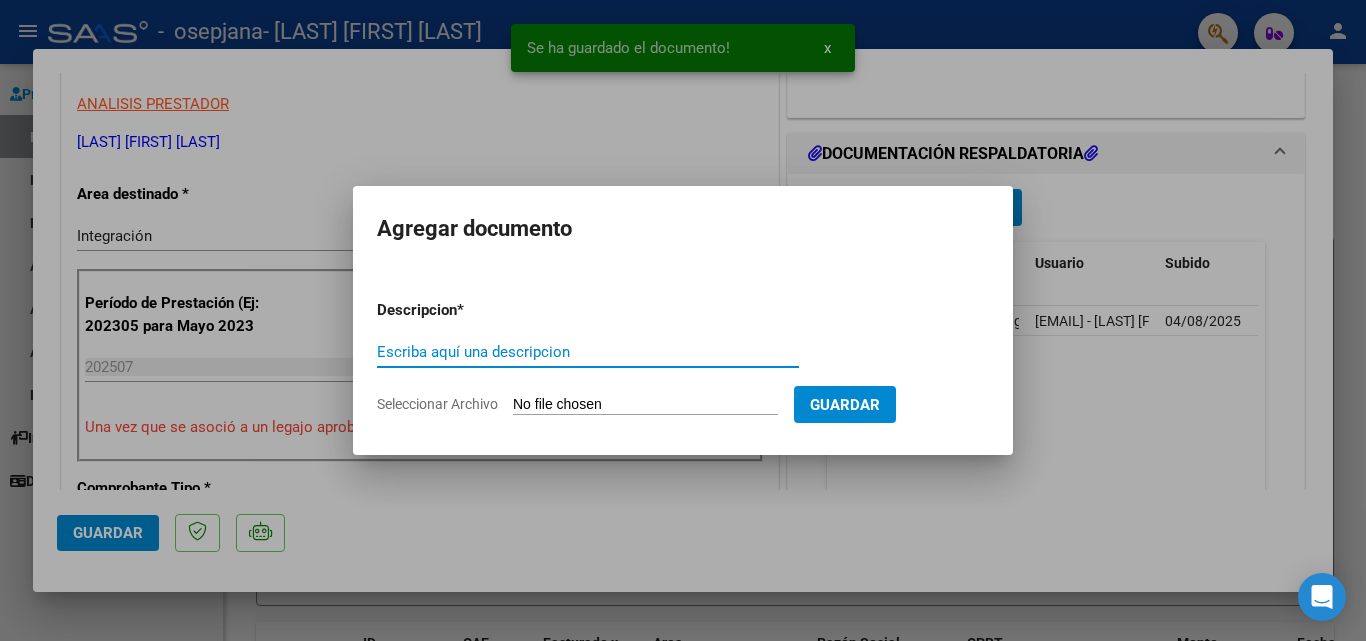 click on "Escriba aquí una descripcion" at bounding box center (588, 352) 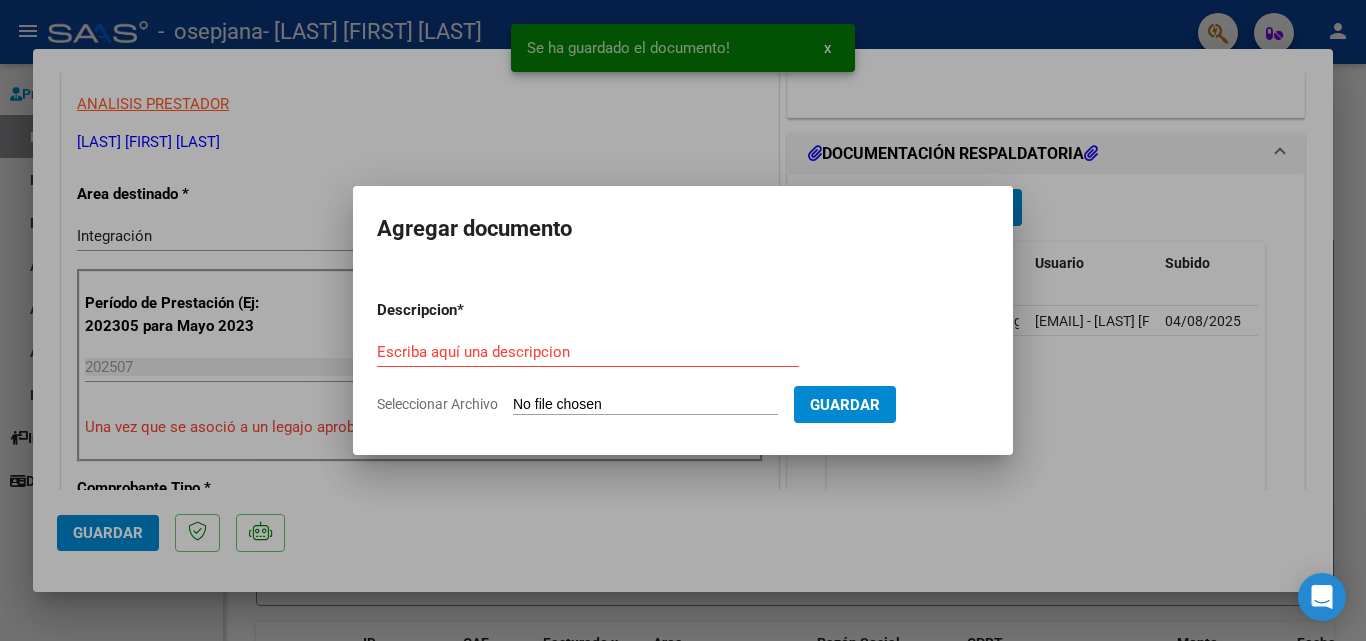 click on "Seleccionar Archivo" at bounding box center [645, 405] 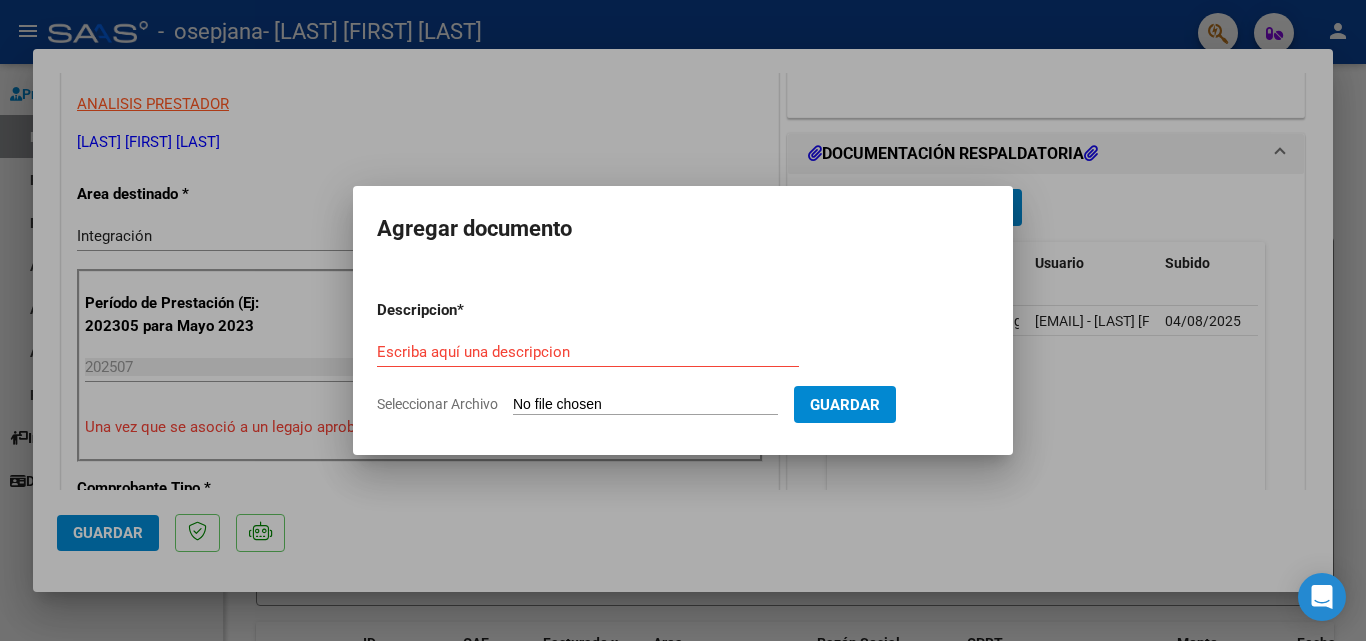 type on "C:\fakepath\Recibo X.jpeg" 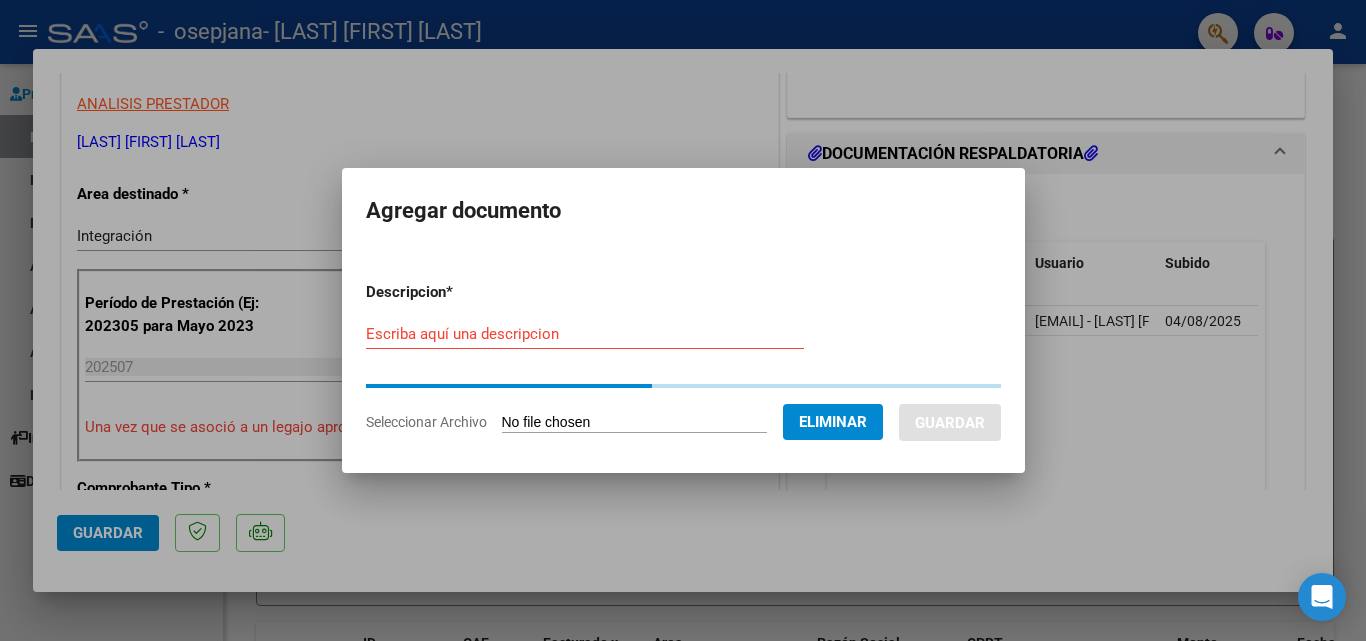 click on "Escriba aquí una descripcion" at bounding box center [585, 334] 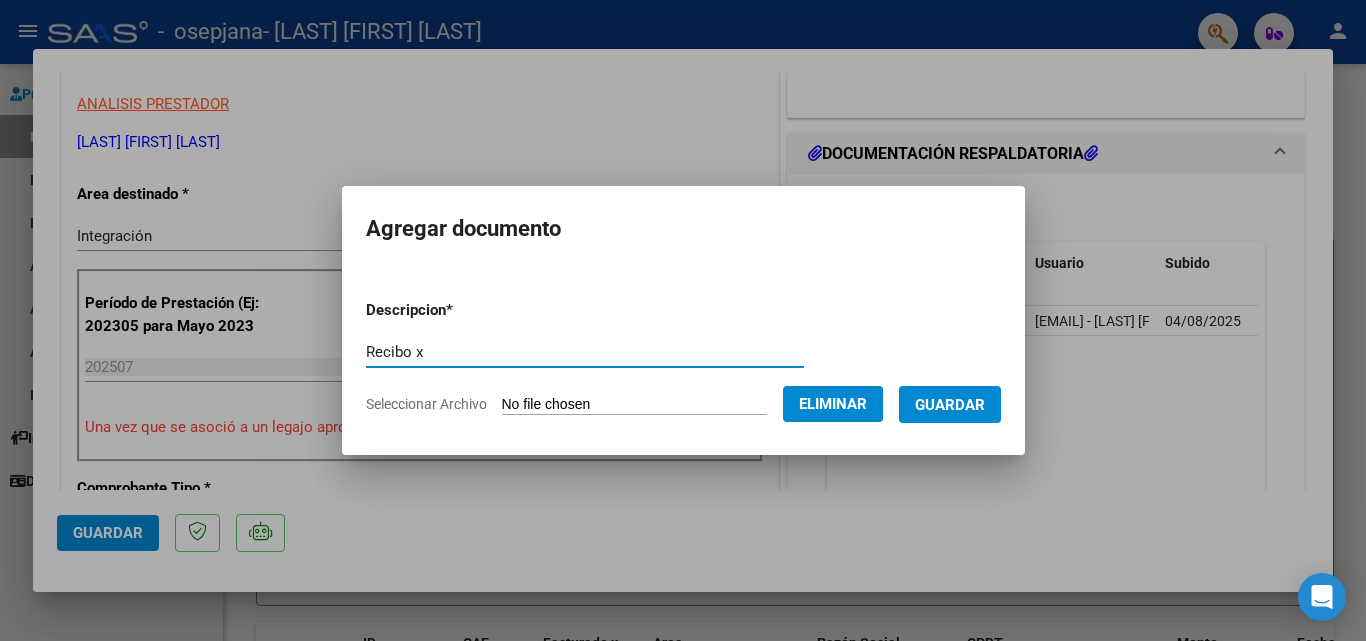 type on "Recibo x" 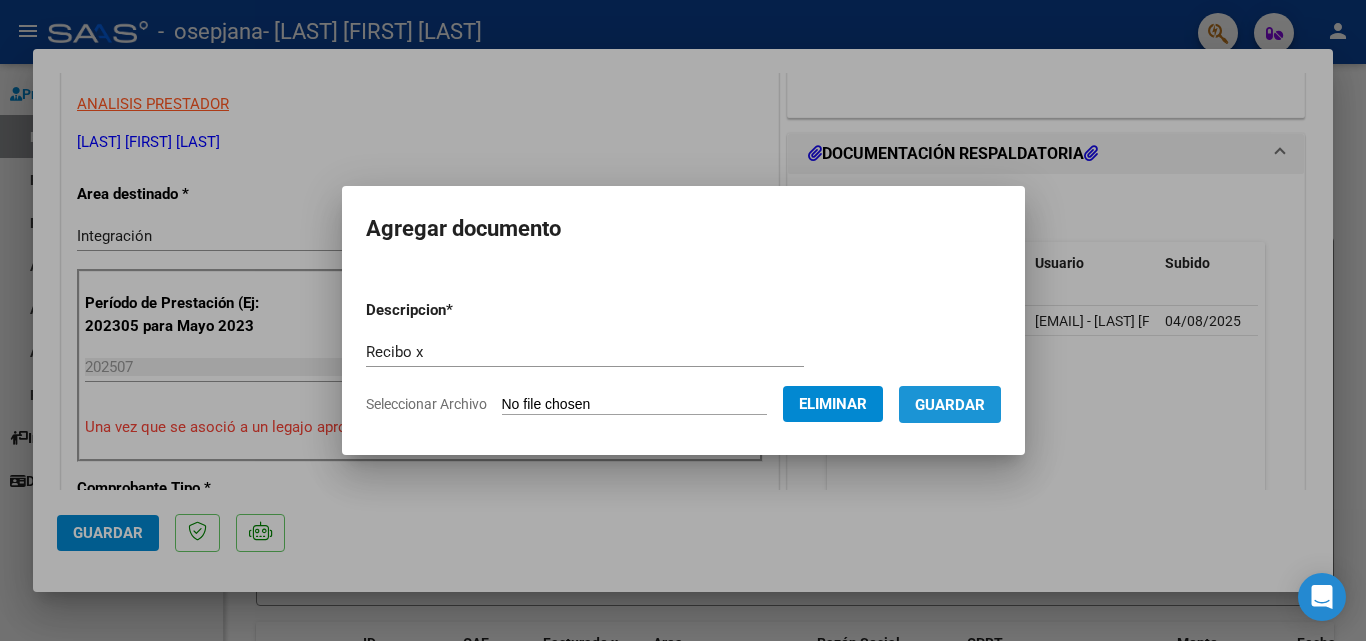 click on "Guardar" at bounding box center [950, 405] 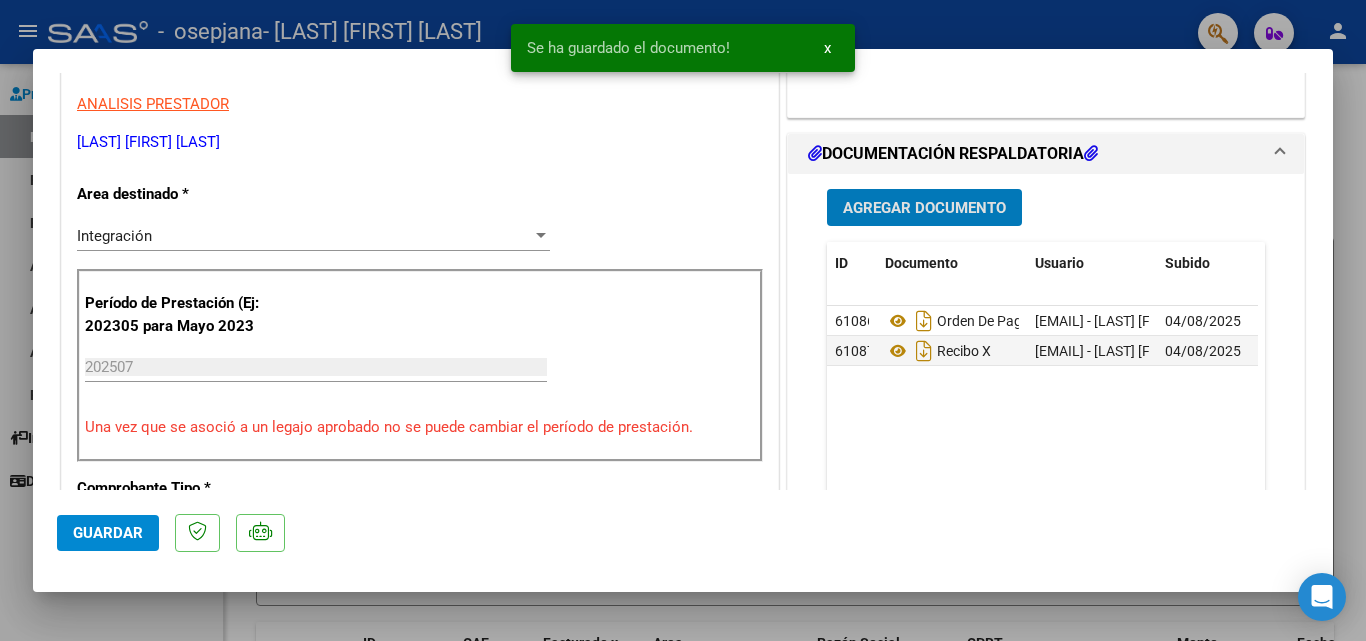 click on "Agregar Documento" at bounding box center (924, 208) 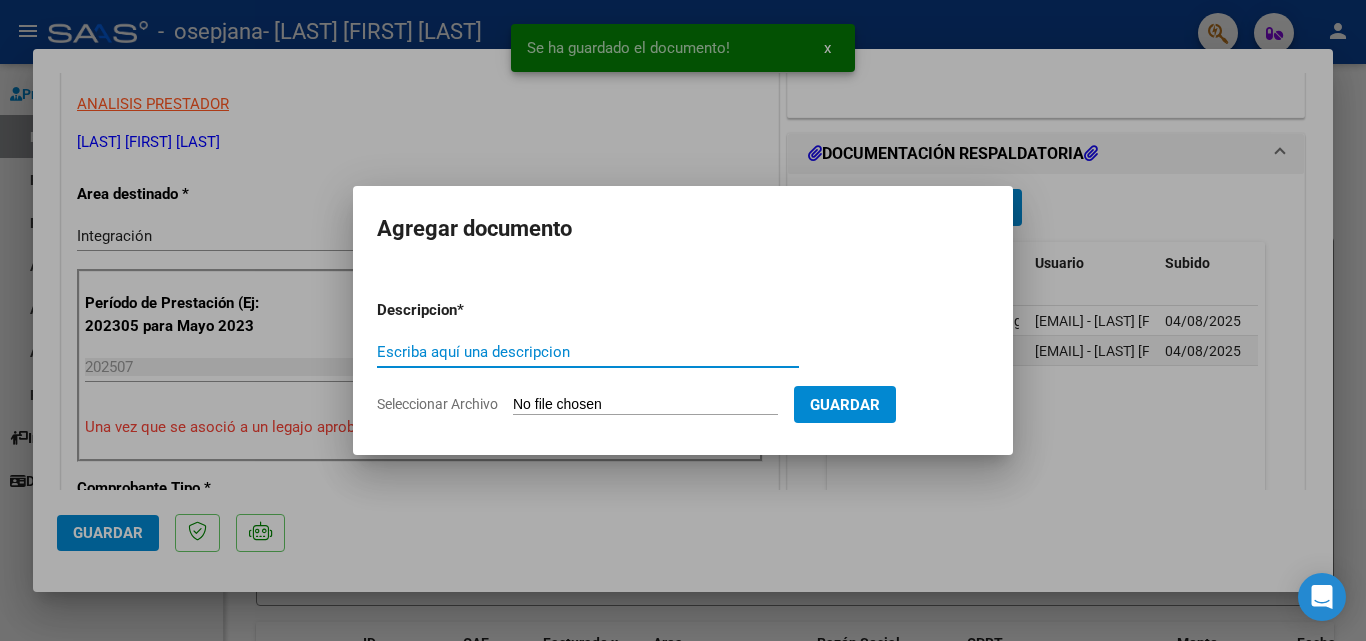 click on "Seleccionar Archivo" at bounding box center [645, 405] 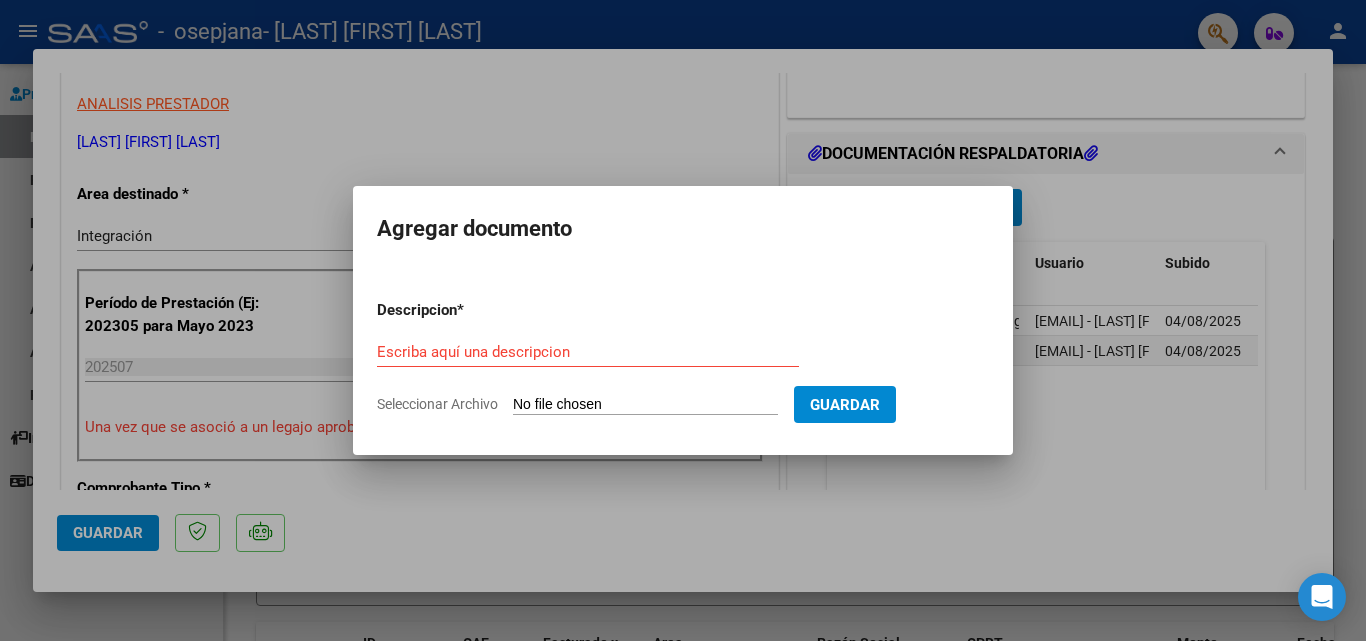 type on "C:\fakepath\Evolucion Julio 25.jpeg" 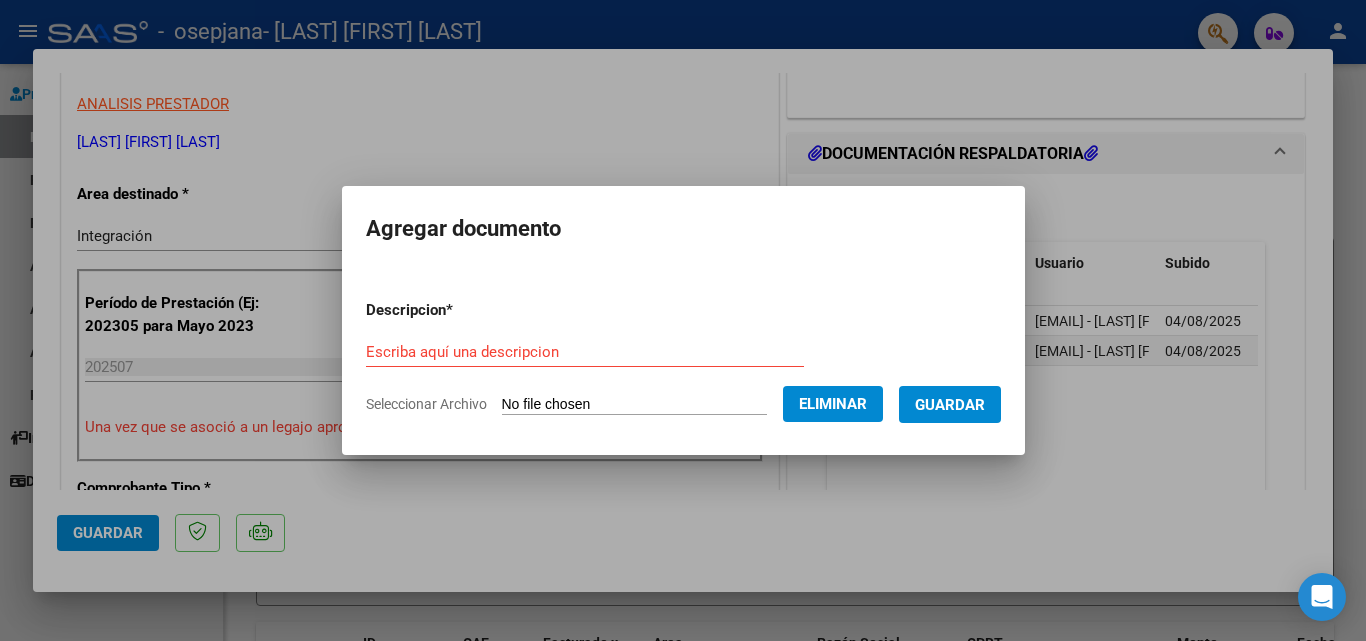click on "Escriba aquí una descripcion" at bounding box center (585, 352) 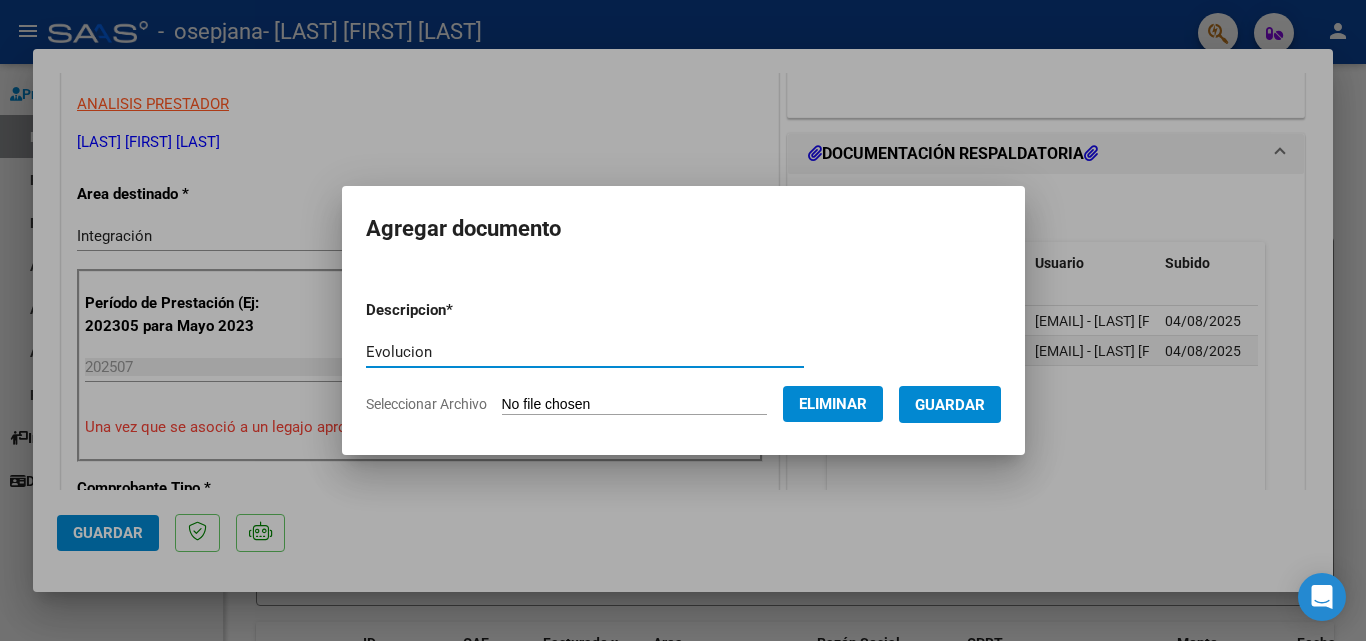 type on "Evolucion" 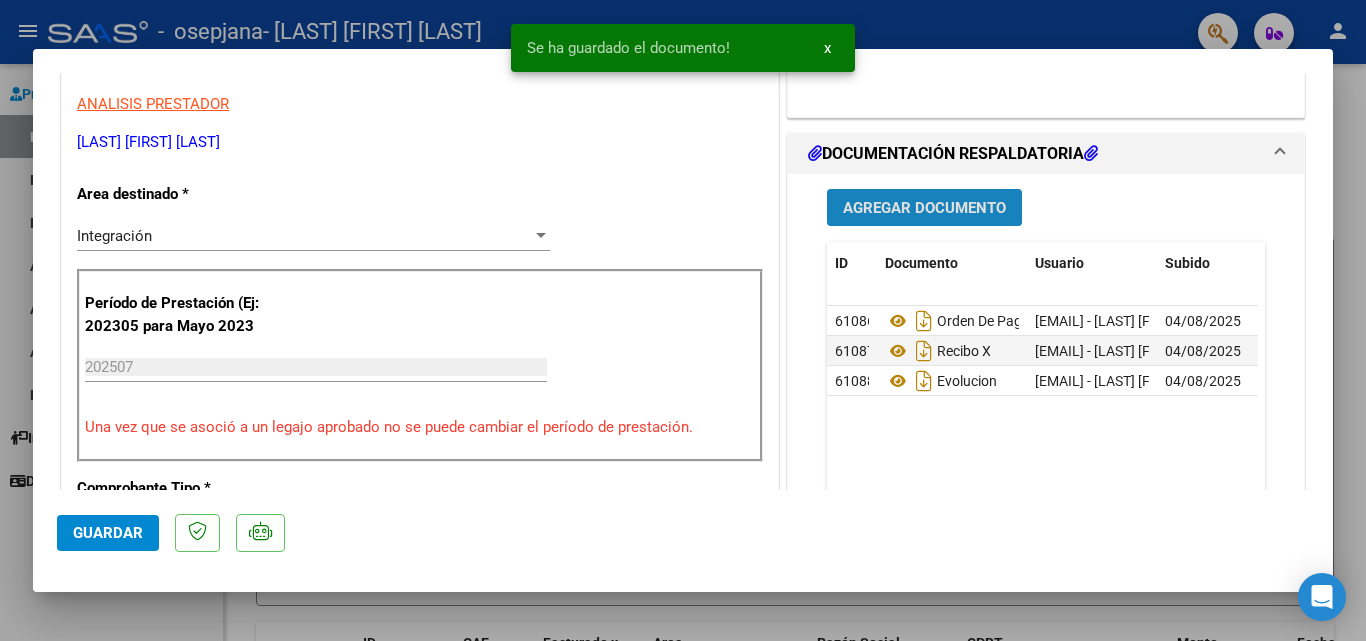 click on "Agregar Documento" at bounding box center [924, 208] 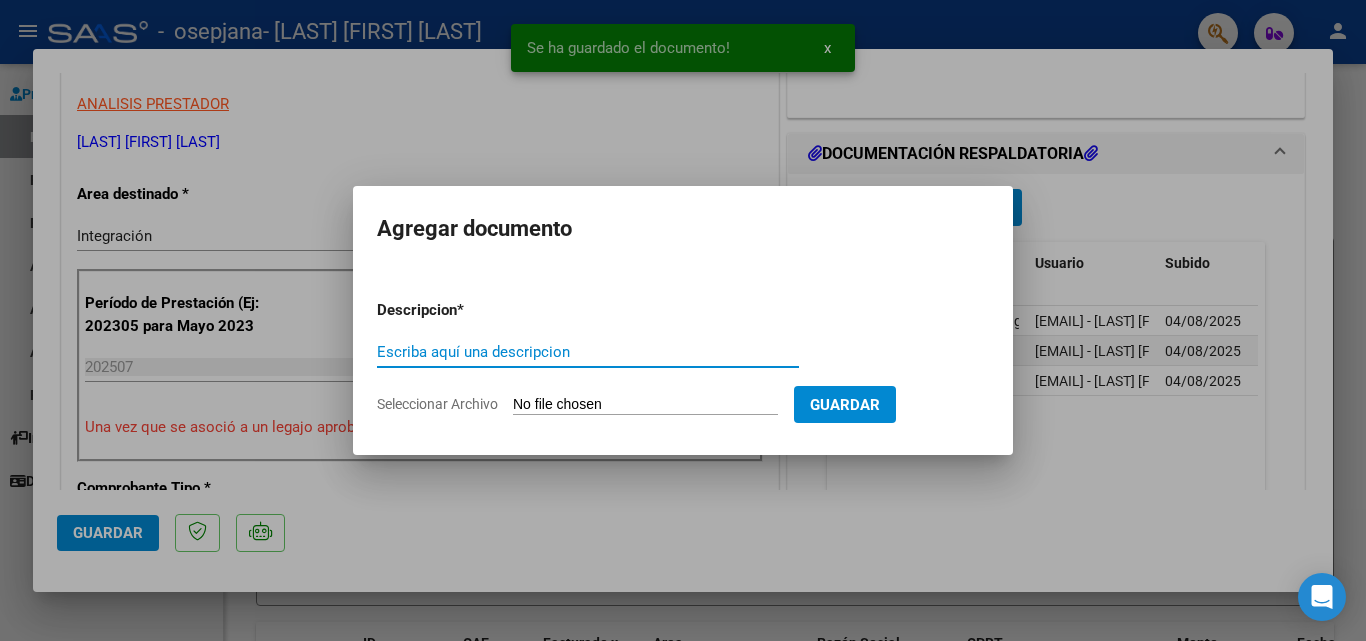click on "Seleccionar Archivo" at bounding box center [645, 405] 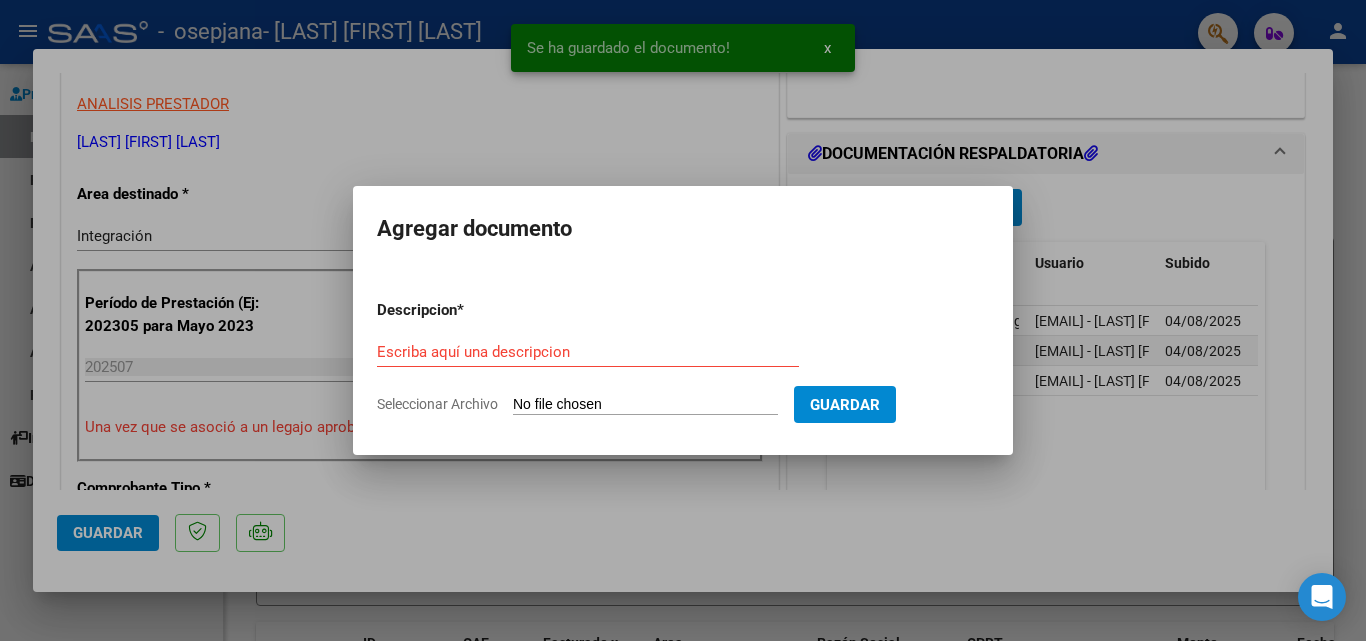 type on "C:\fakepath\Asistencias [LAST] 7-25.jpeg" 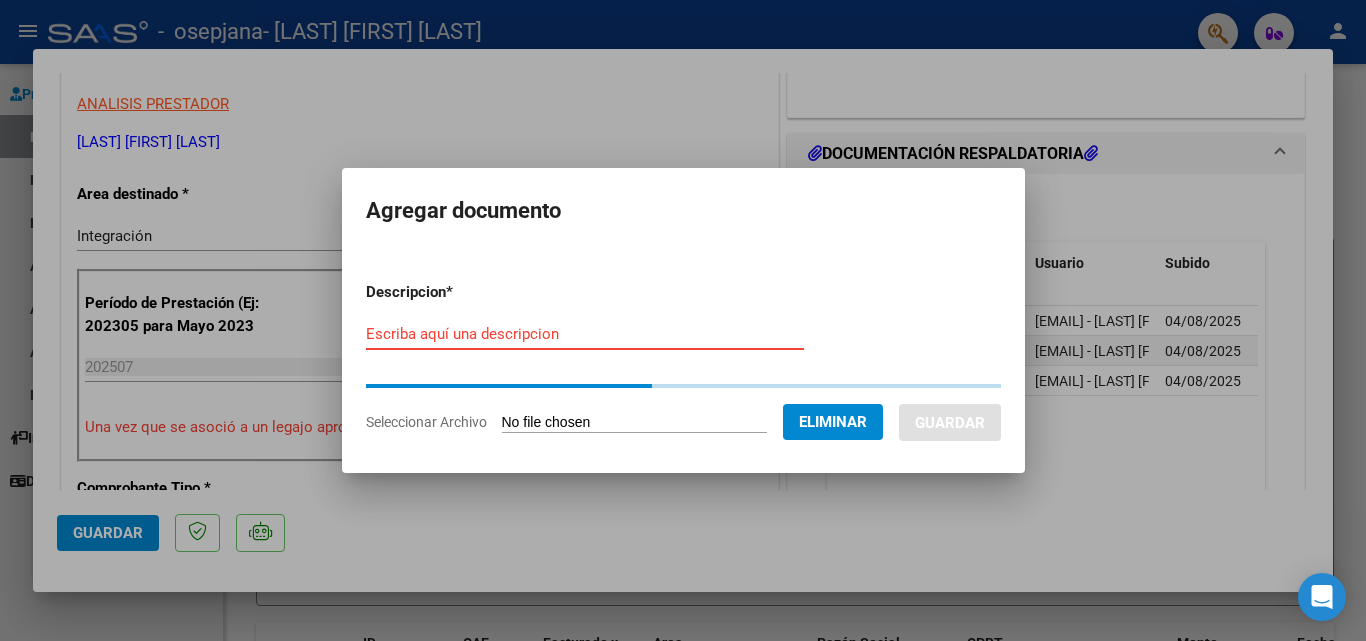 click on "Escriba aquí una descripcion" at bounding box center (585, 334) 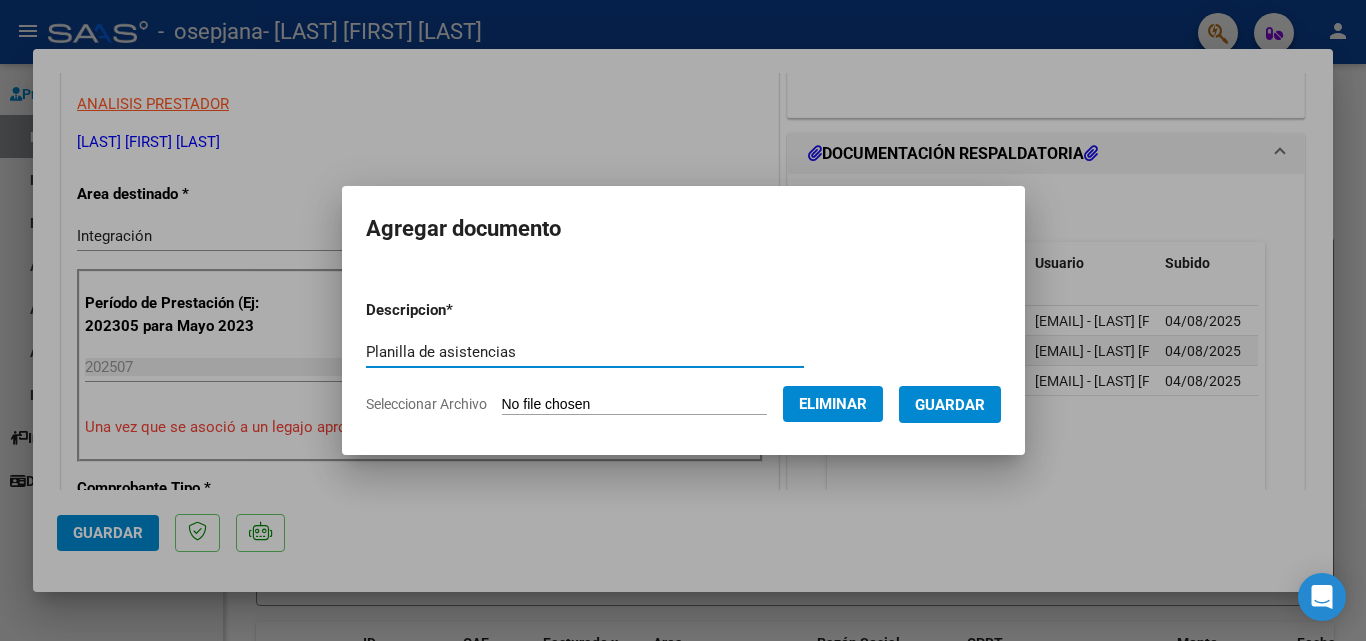 type on "Planilla de asistencias" 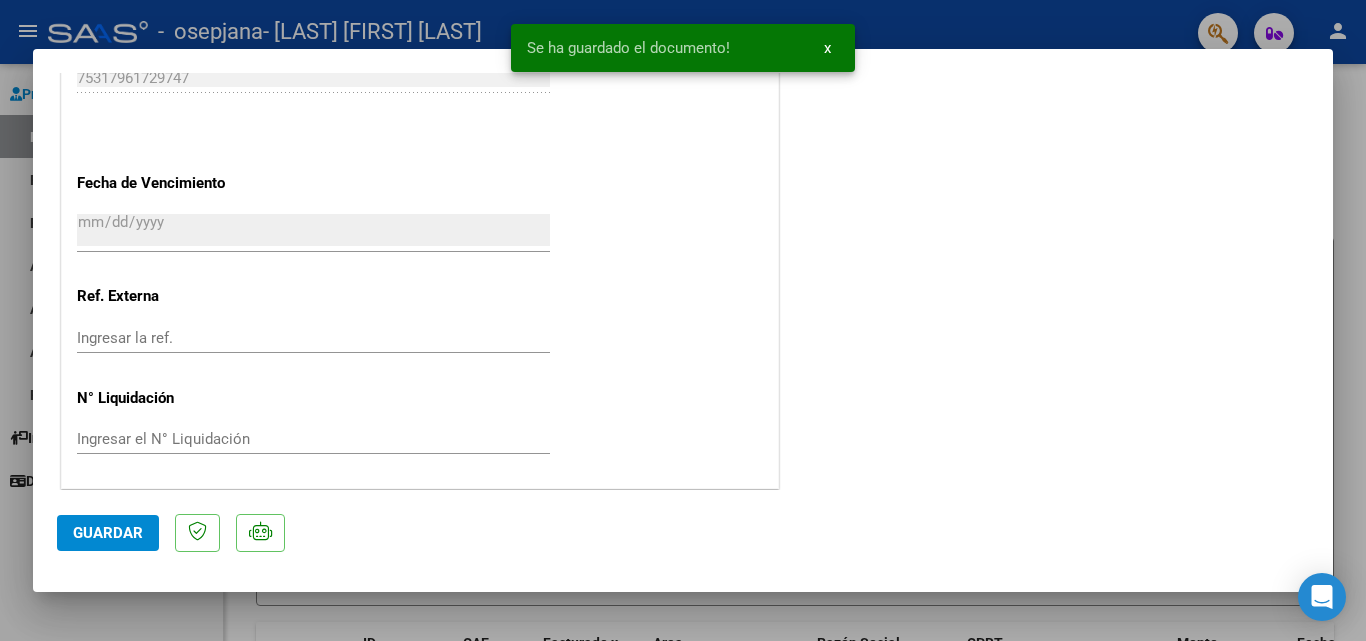 scroll, scrollTop: 1373, scrollLeft: 0, axis: vertical 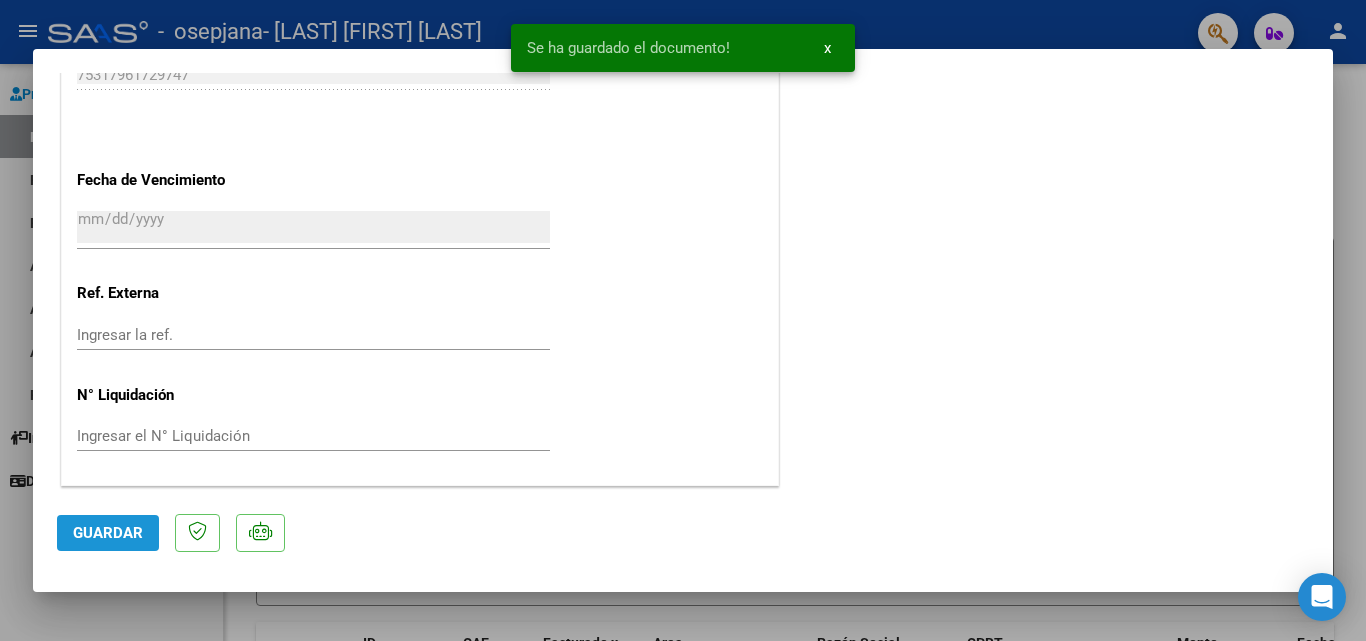 click on "Guardar" 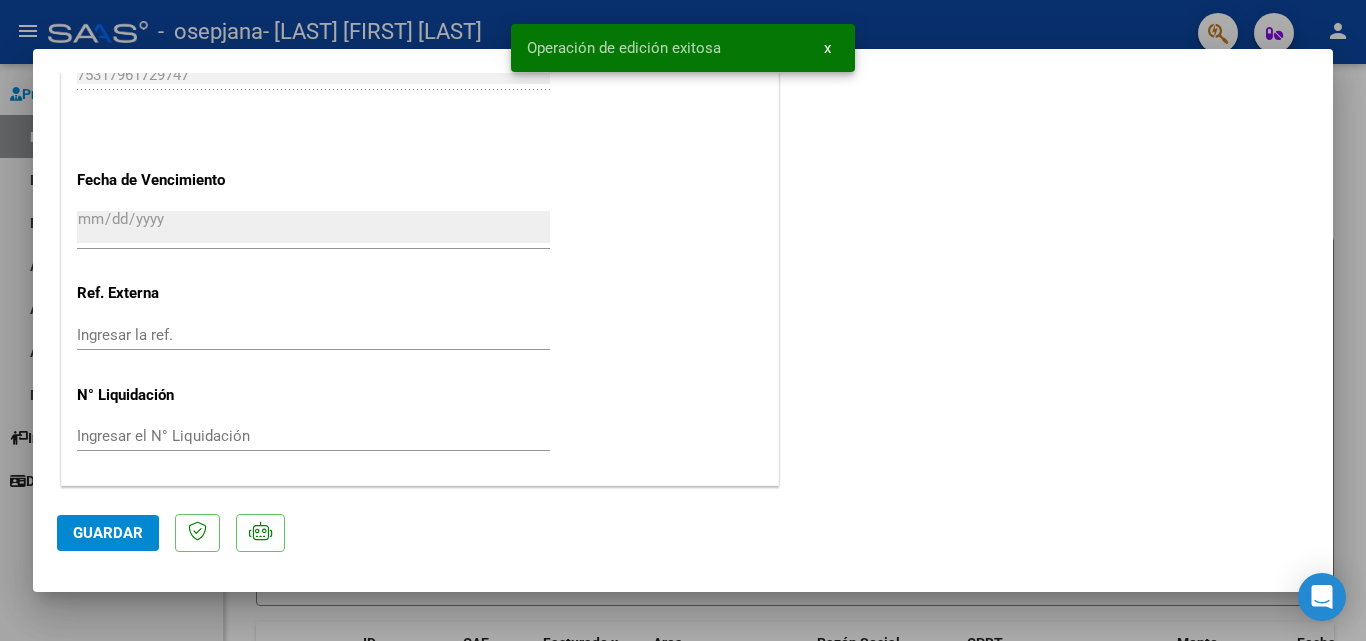 click on "Guardar" 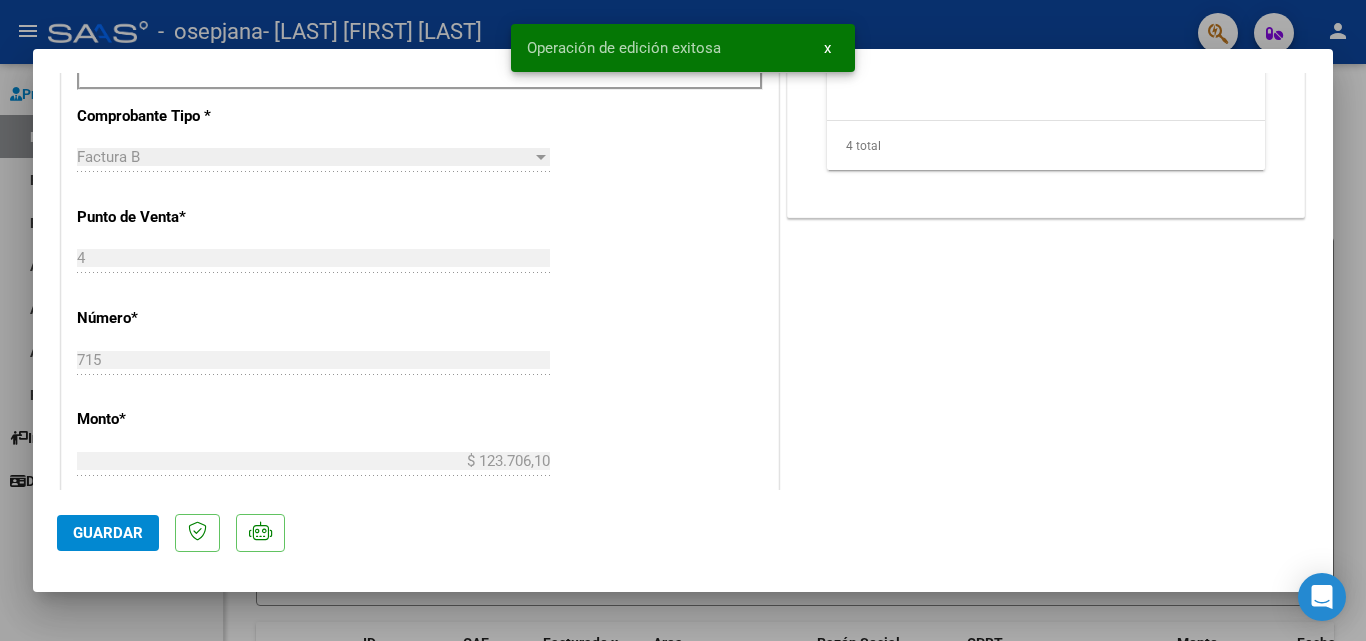 scroll, scrollTop: 573, scrollLeft: 0, axis: vertical 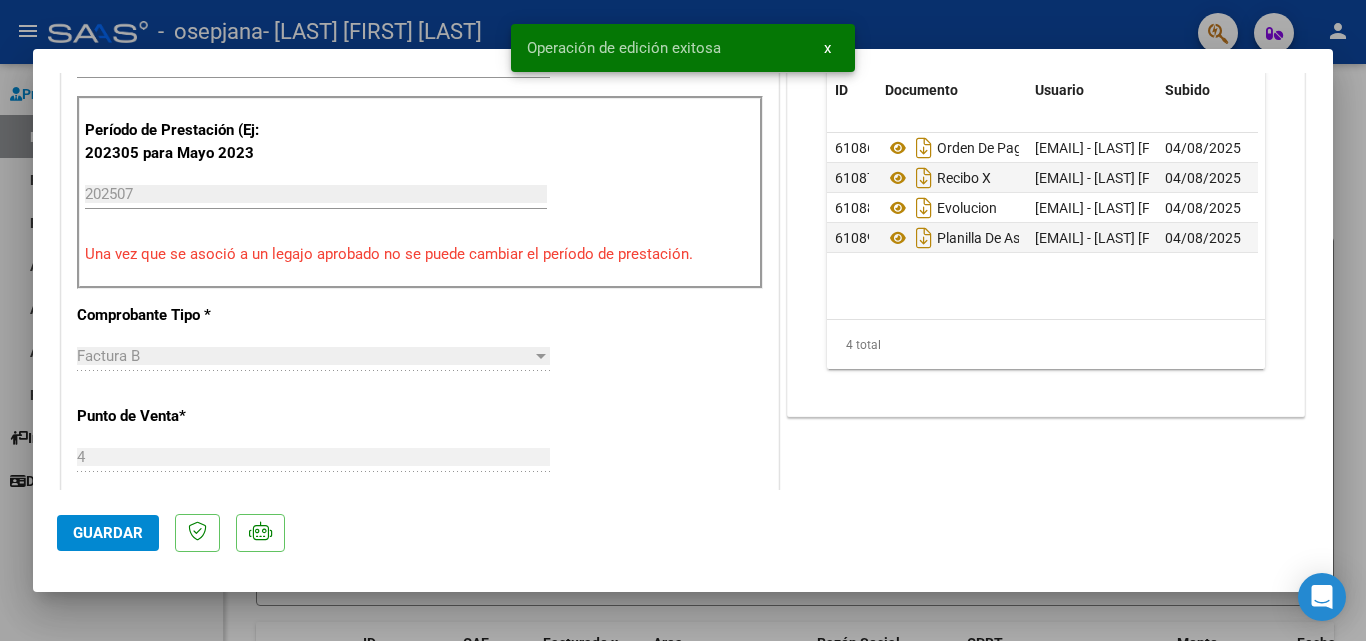 click at bounding box center [683, 320] 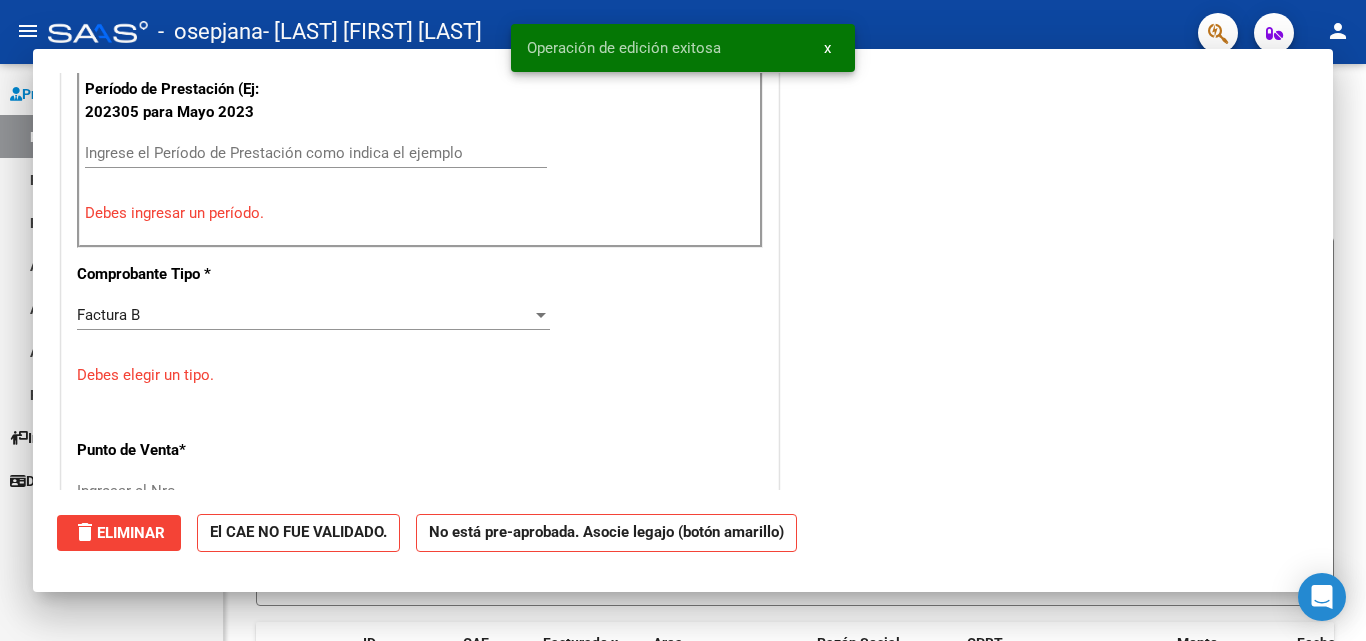scroll, scrollTop: 0, scrollLeft: 0, axis: both 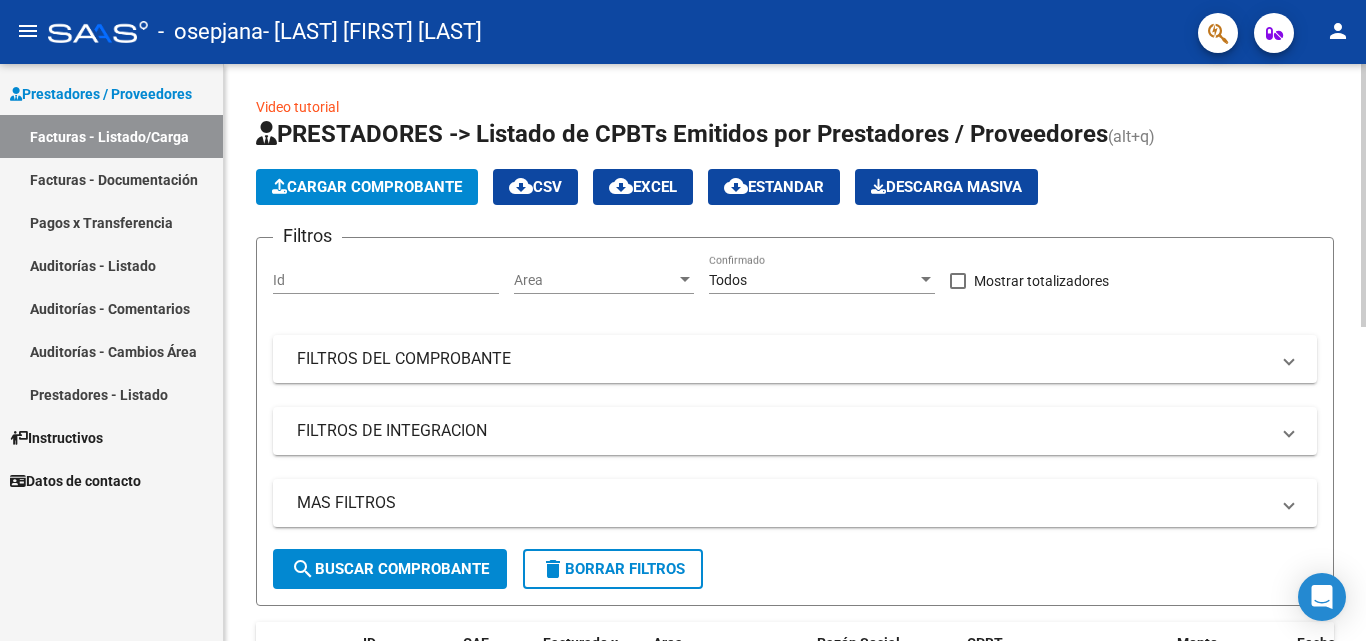 click on "Cargar Comprobante" 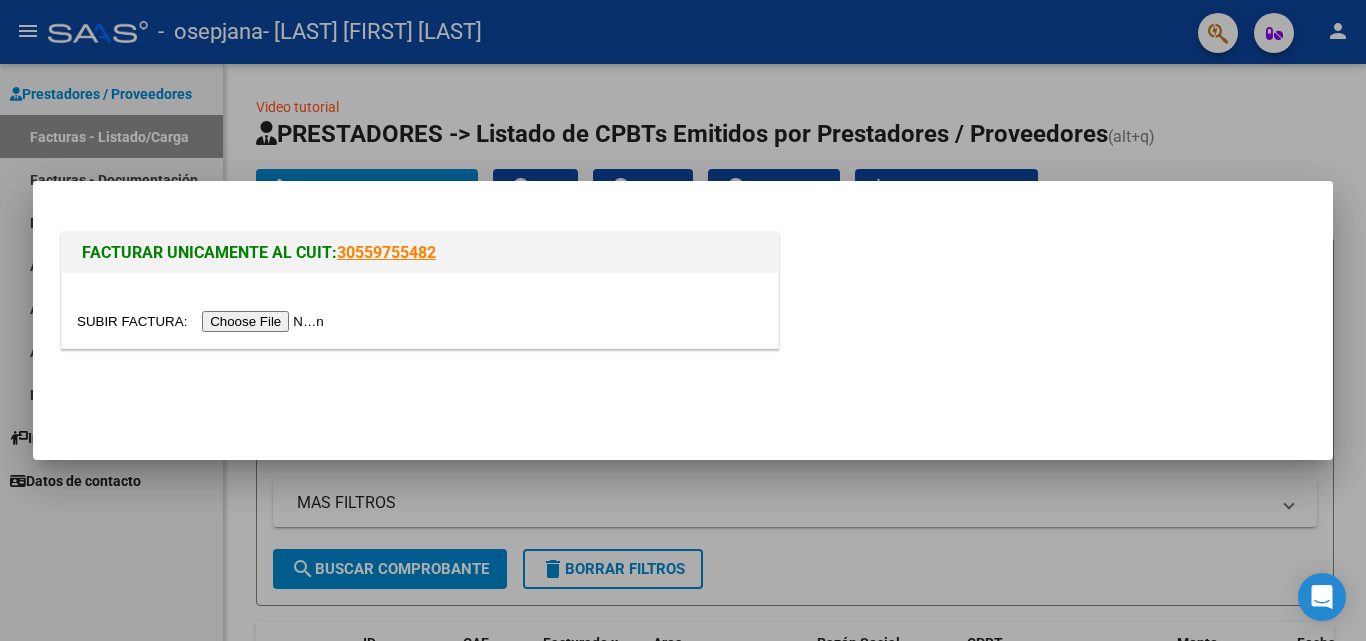 click at bounding box center (203, 321) 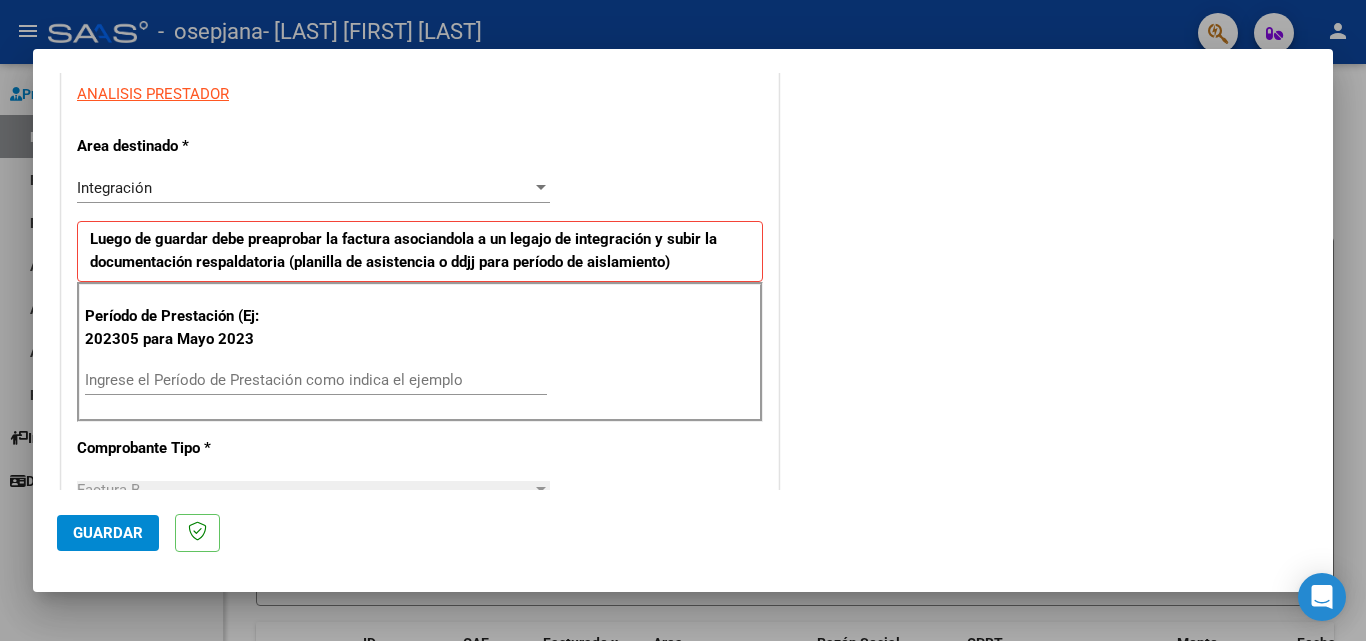 scroll, scrollTop: 400, scrollLeft: 0, axis: vertical 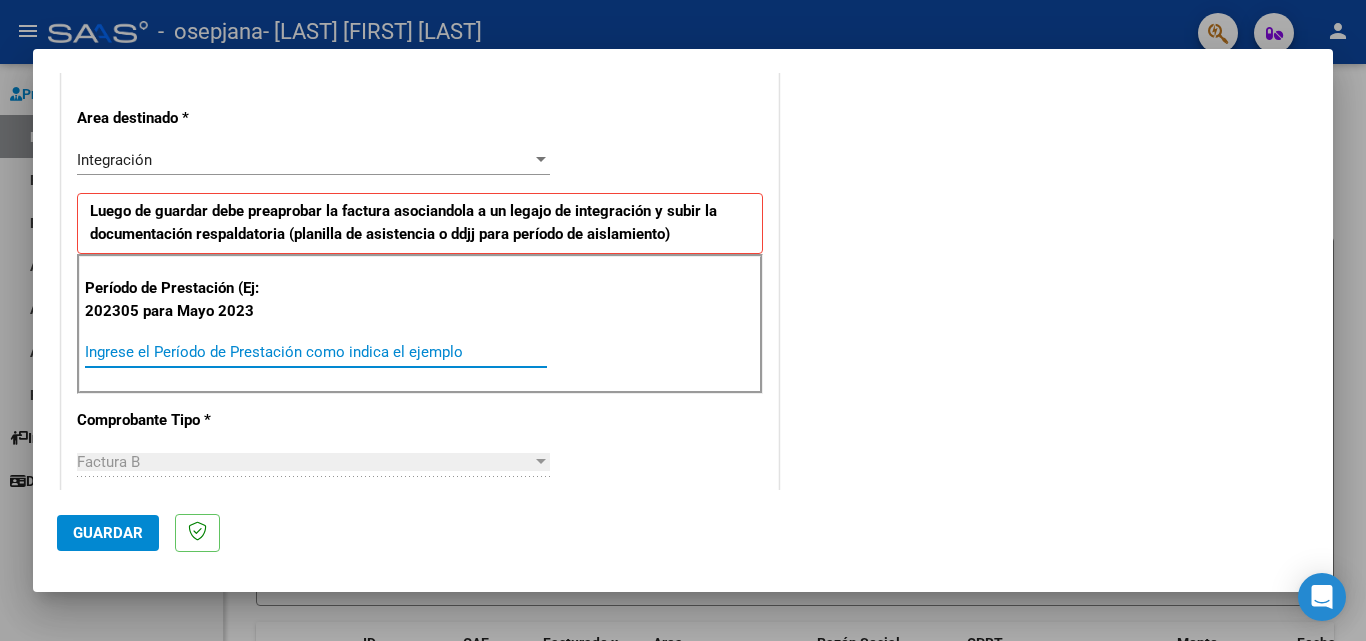 click on "Ingrese el Período de Prestación como indica el ejemplo" at bounding box center [316, 352] 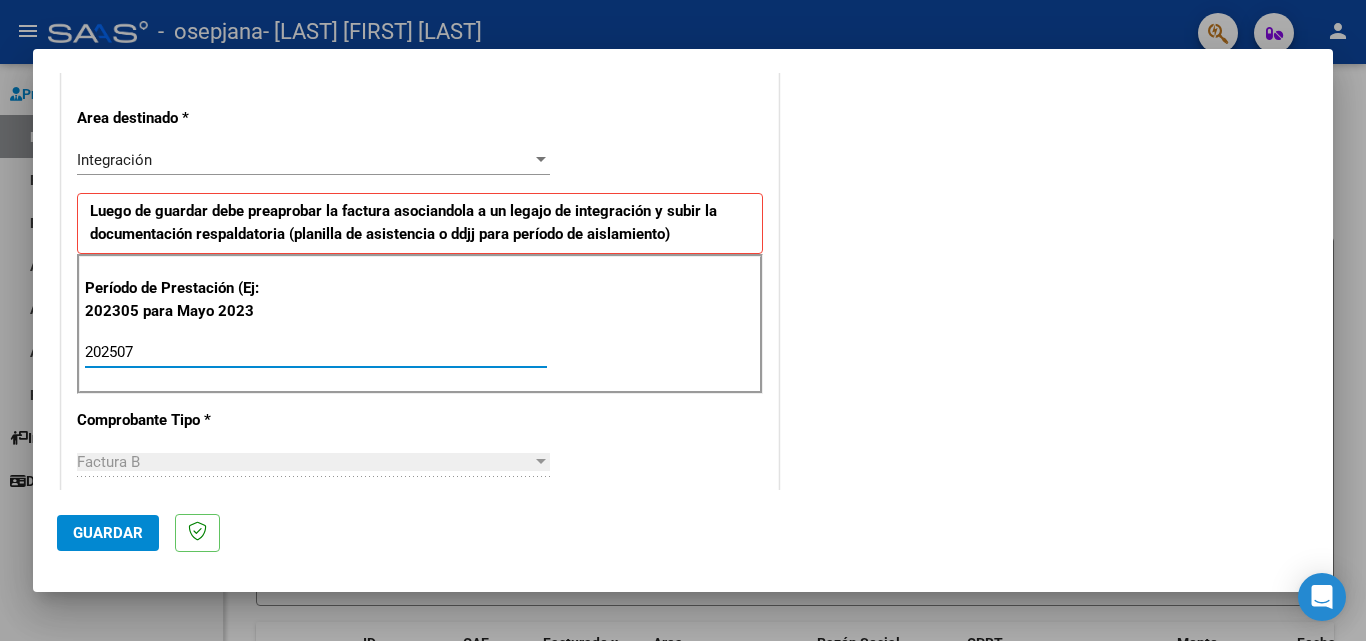 type on "202507" 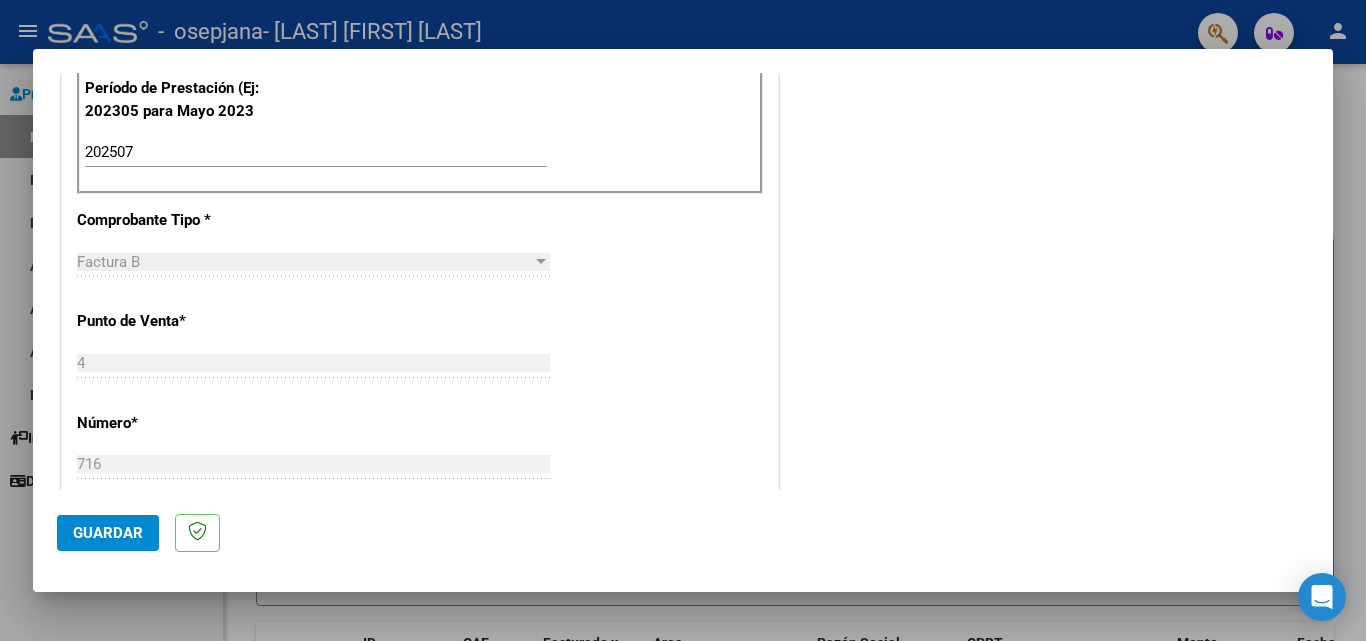 click on "Factura B" at bounding box center [304, 262] 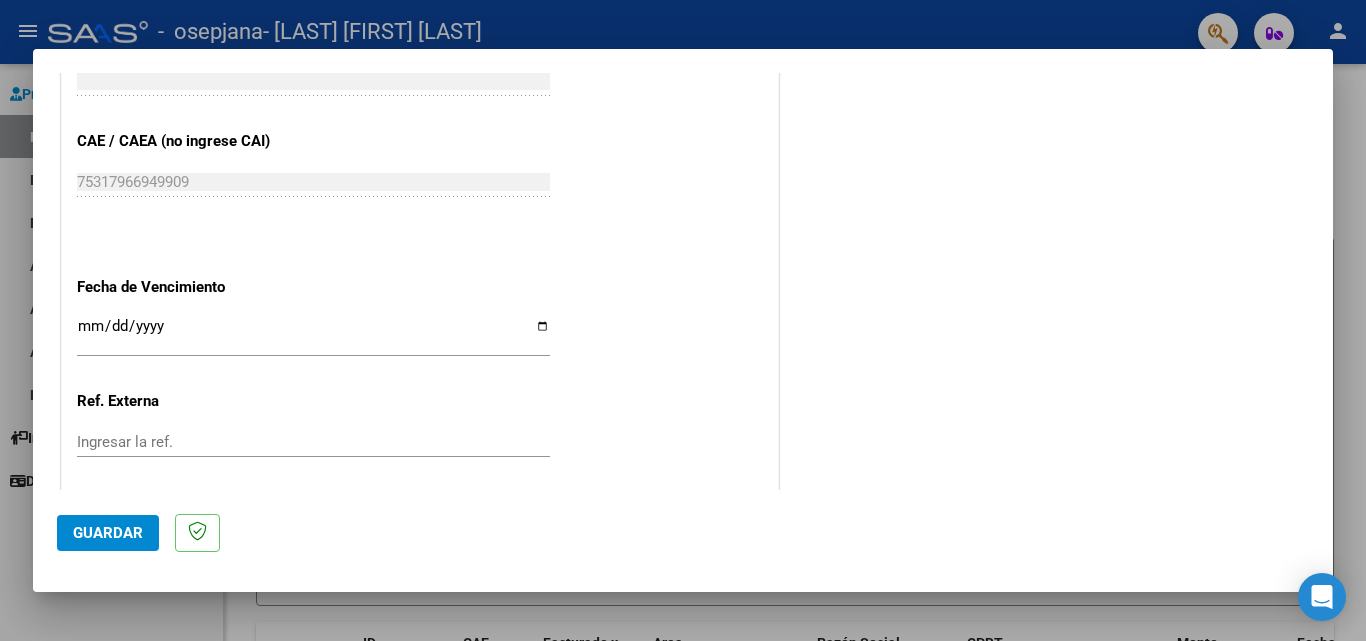 scroll, scrollTop: 1200, scrollLeft: 0, axis: vertical 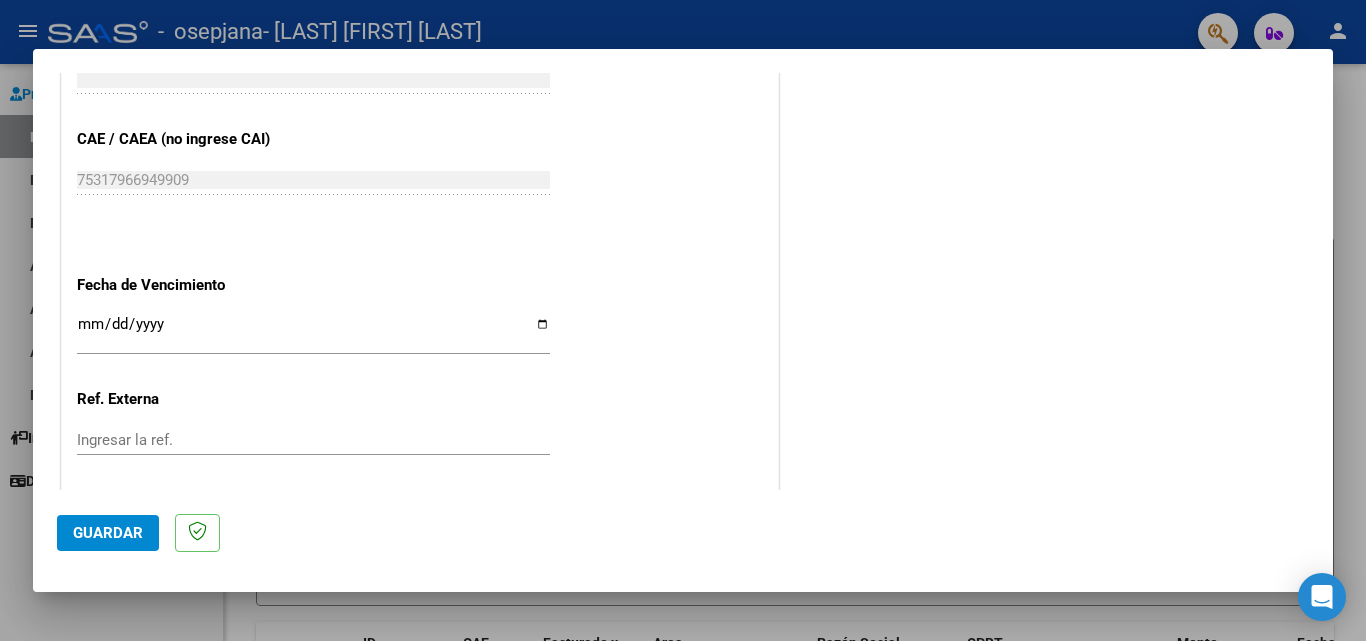 click on "Ingresar la fecha" at bounding box center [313, 332] 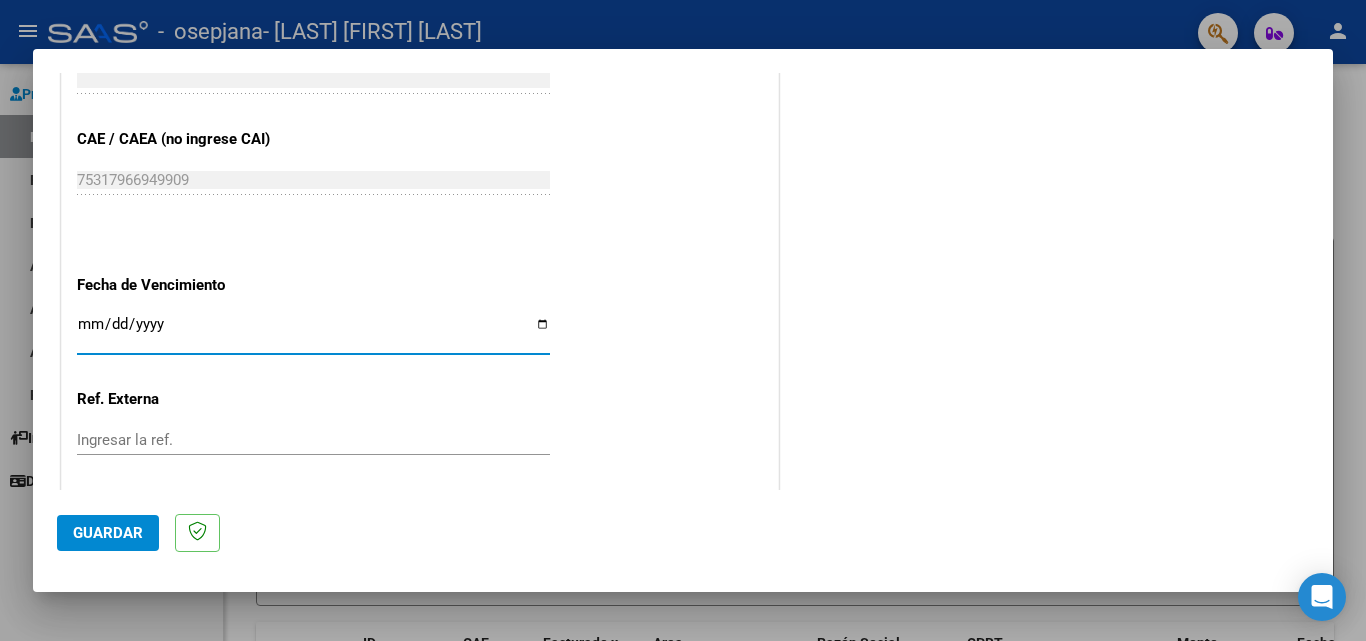 type on "[DATE]" 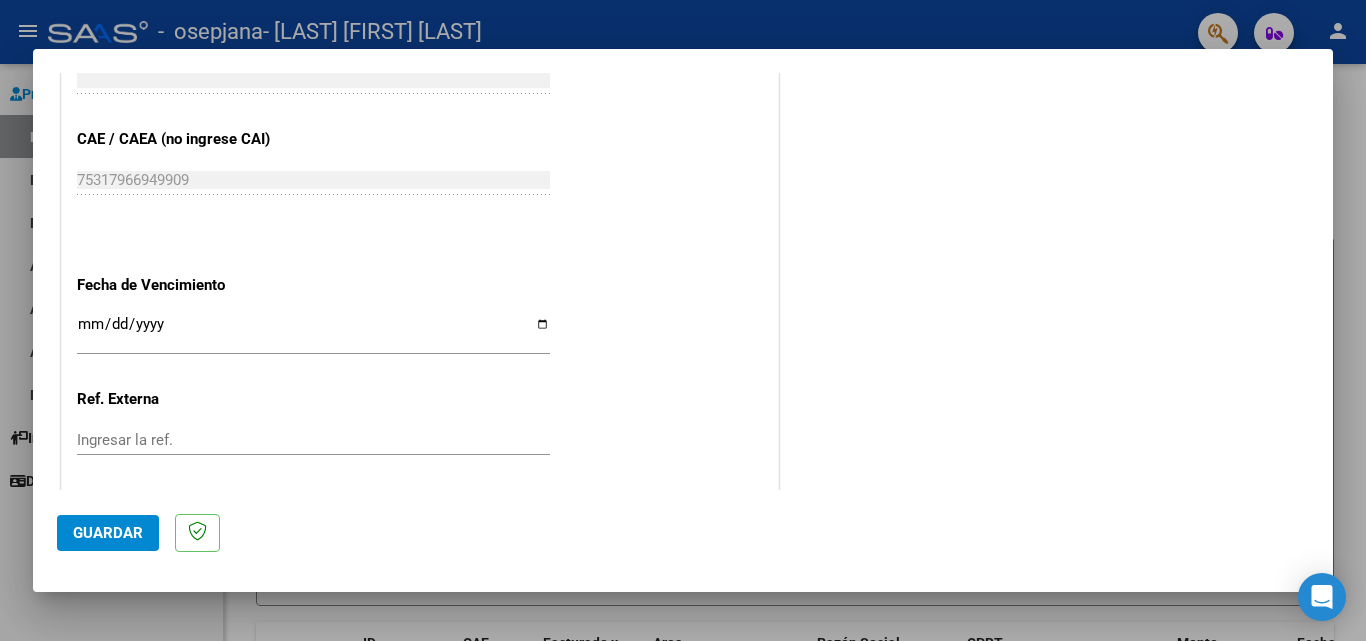 click on "Guardar" 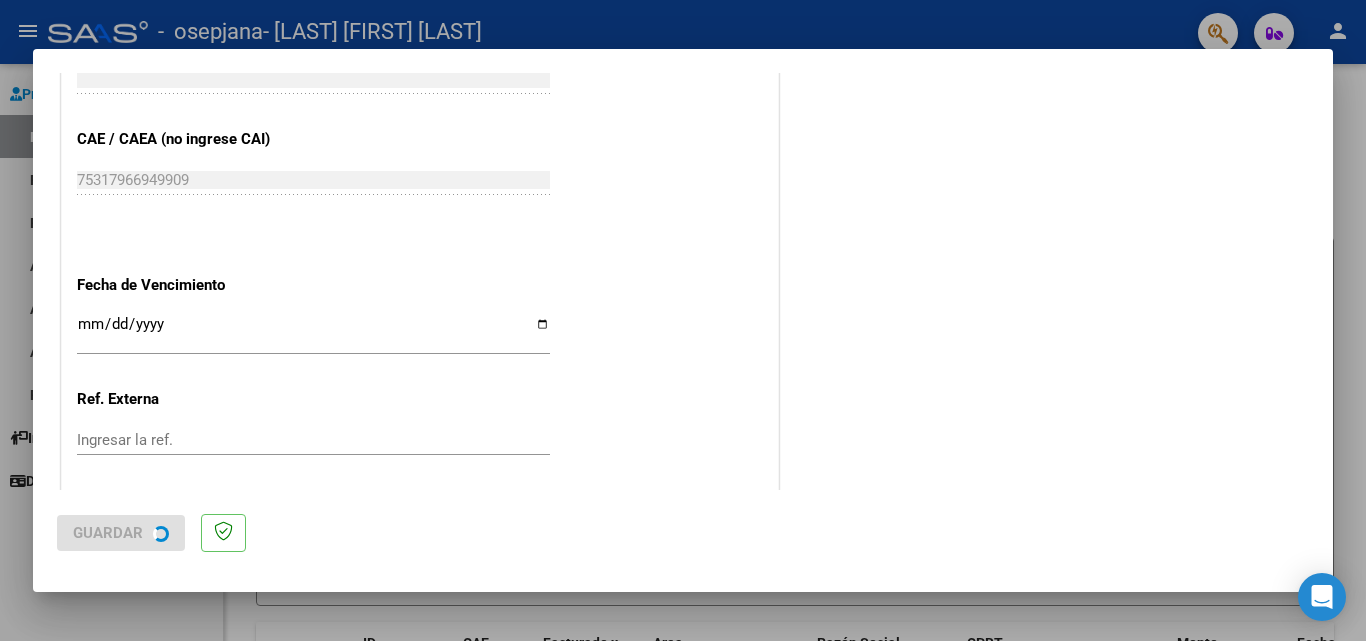 scroll, scrollTop: 0, scrollLeft: 0, axis: both 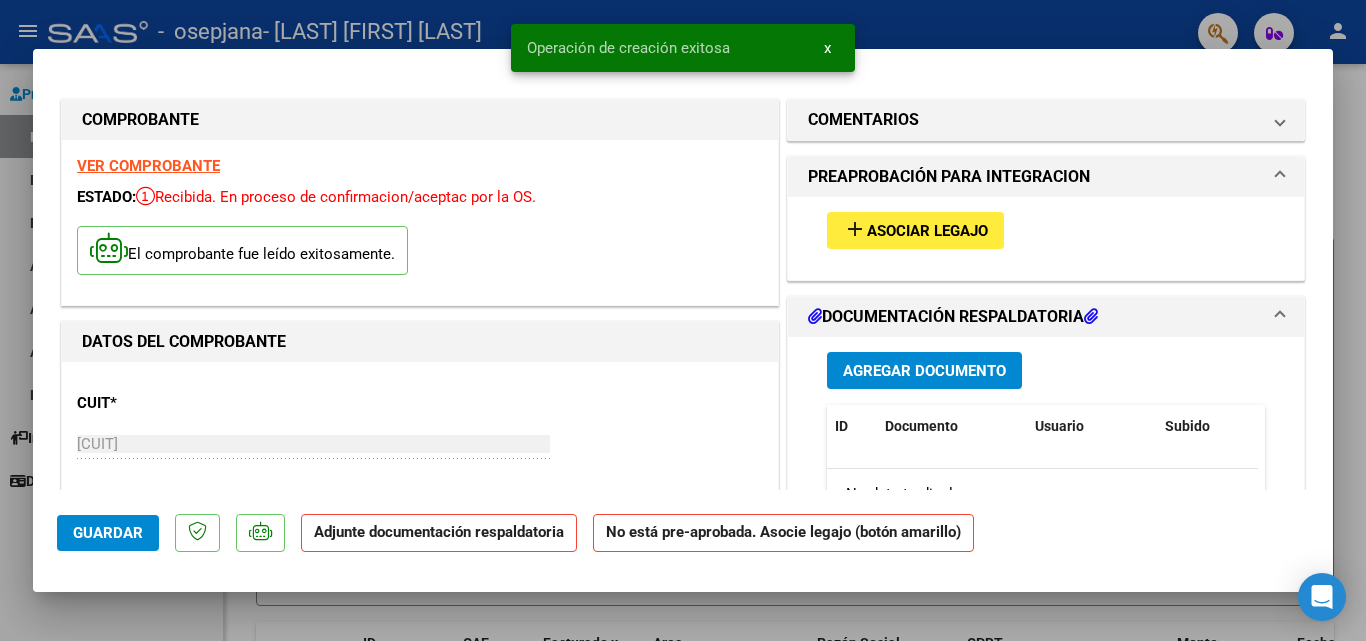 click on "Asociar Legajo" at bounding box center (927, 231) 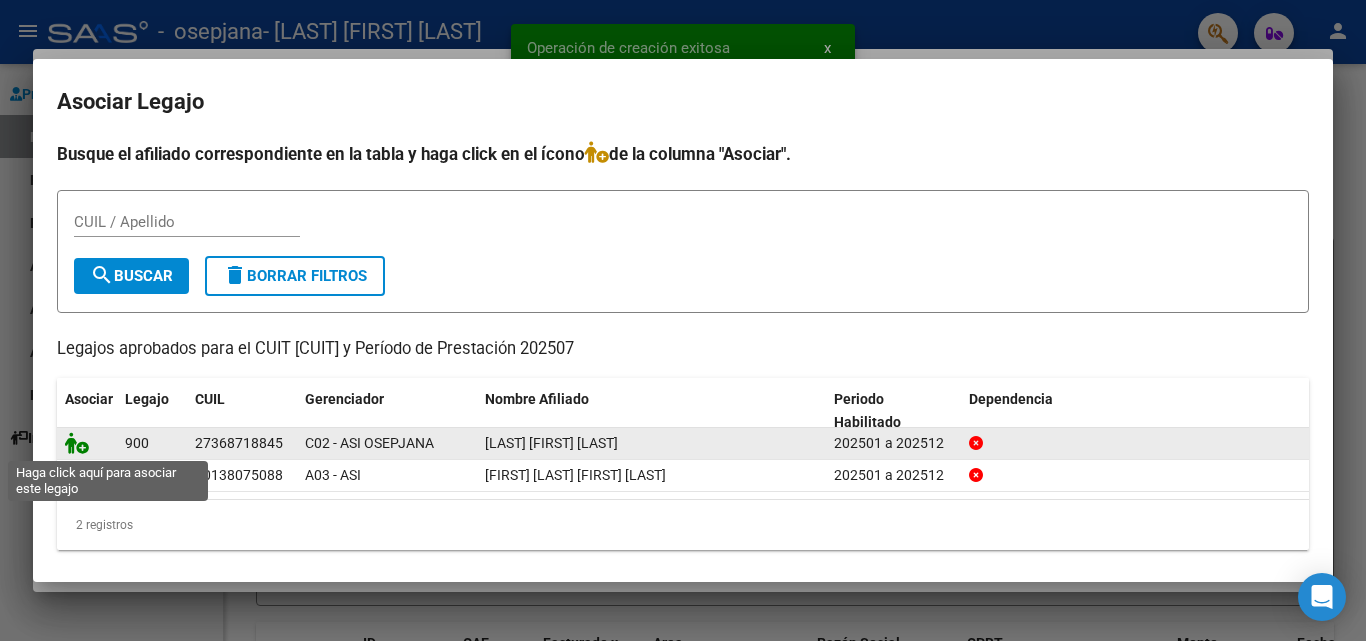 click 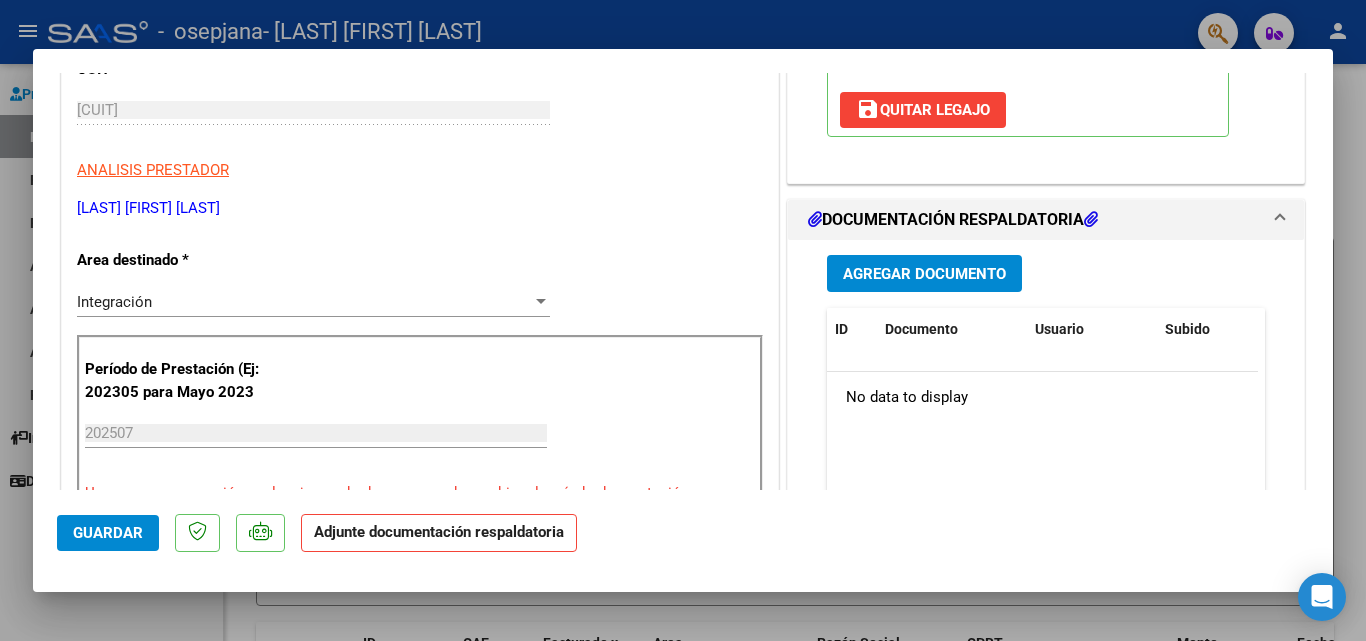 scroll, scrollTop: 300, scrollLeft: 0, axis: vertical 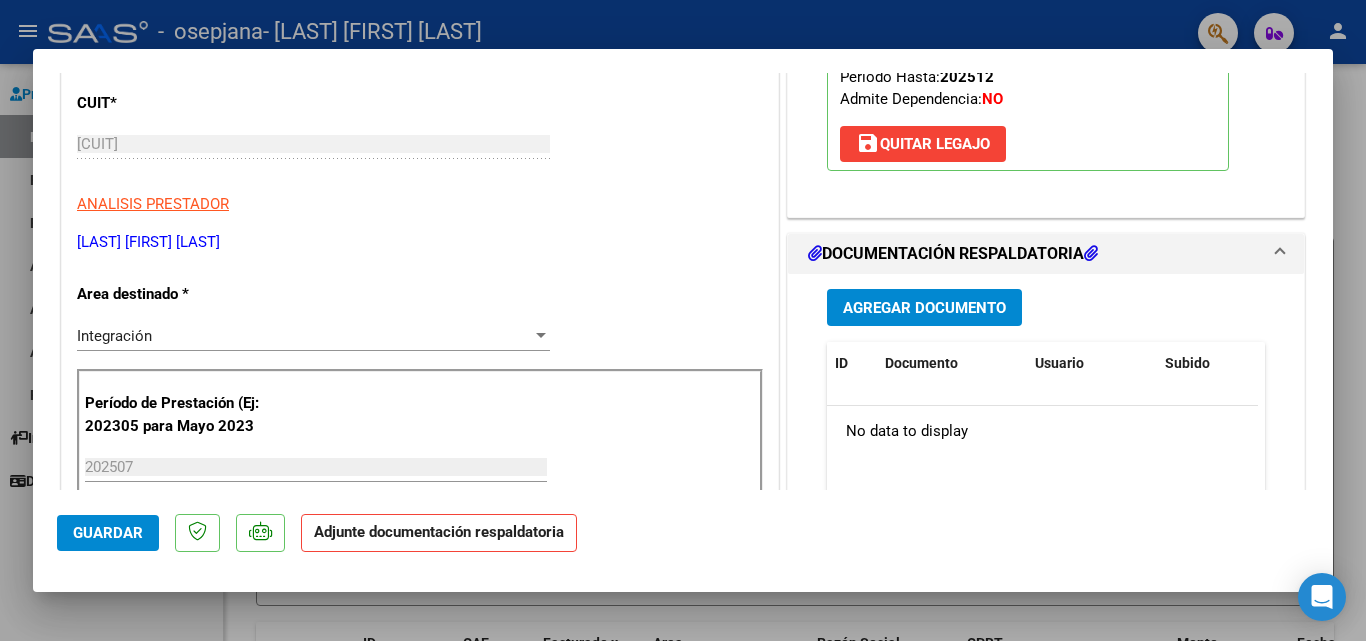 click on "Agregar Documento" at bounding box center [924, 307] 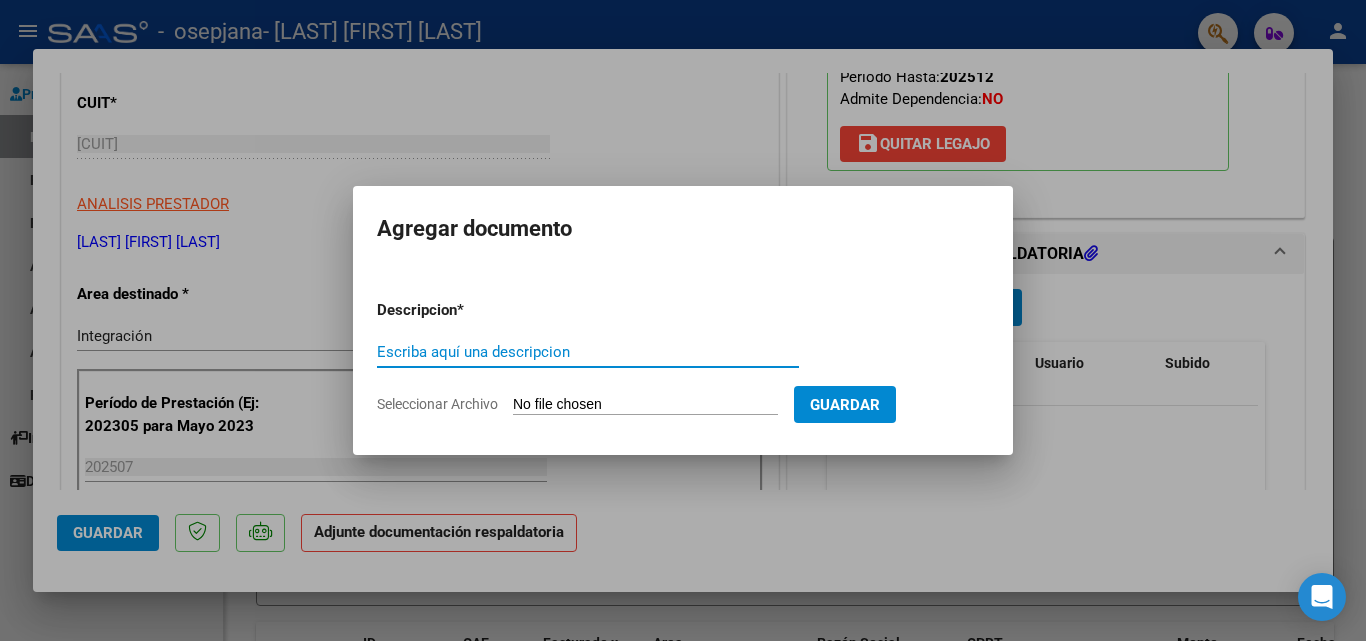 click on "Escriba aquí una descripcion" at bounding box center (588, 352) 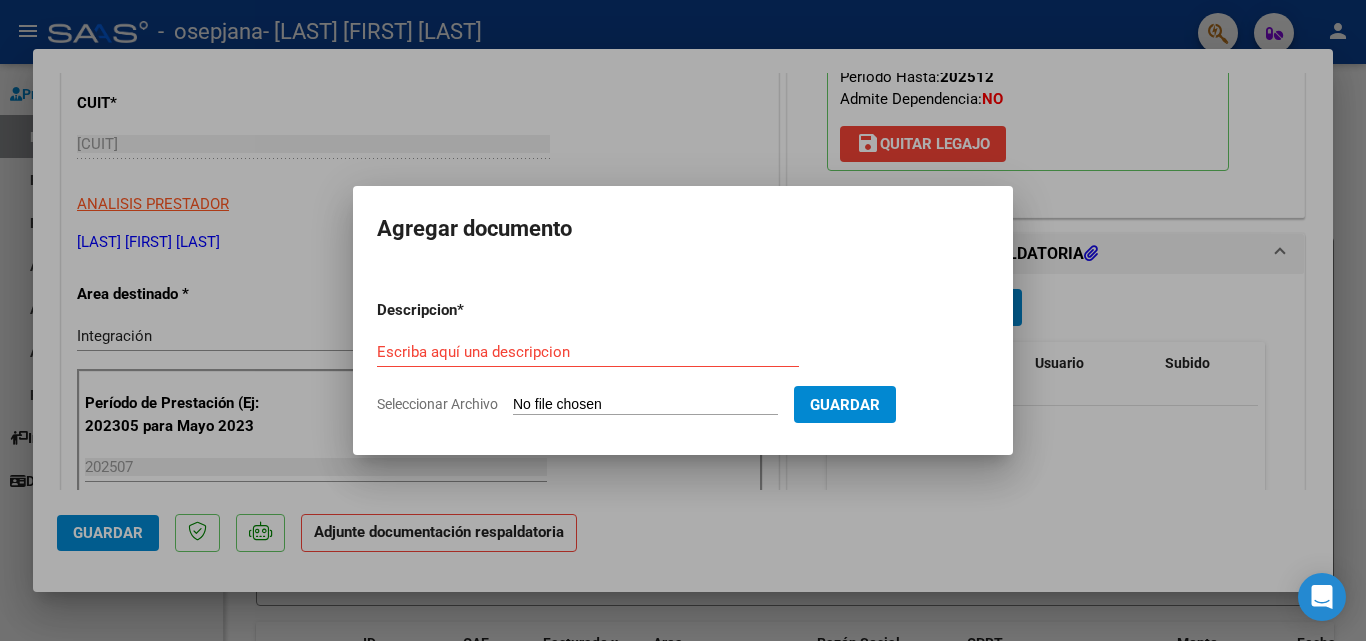 click on "Escriba aquí una descripcion" at bounding box center (588, 352) 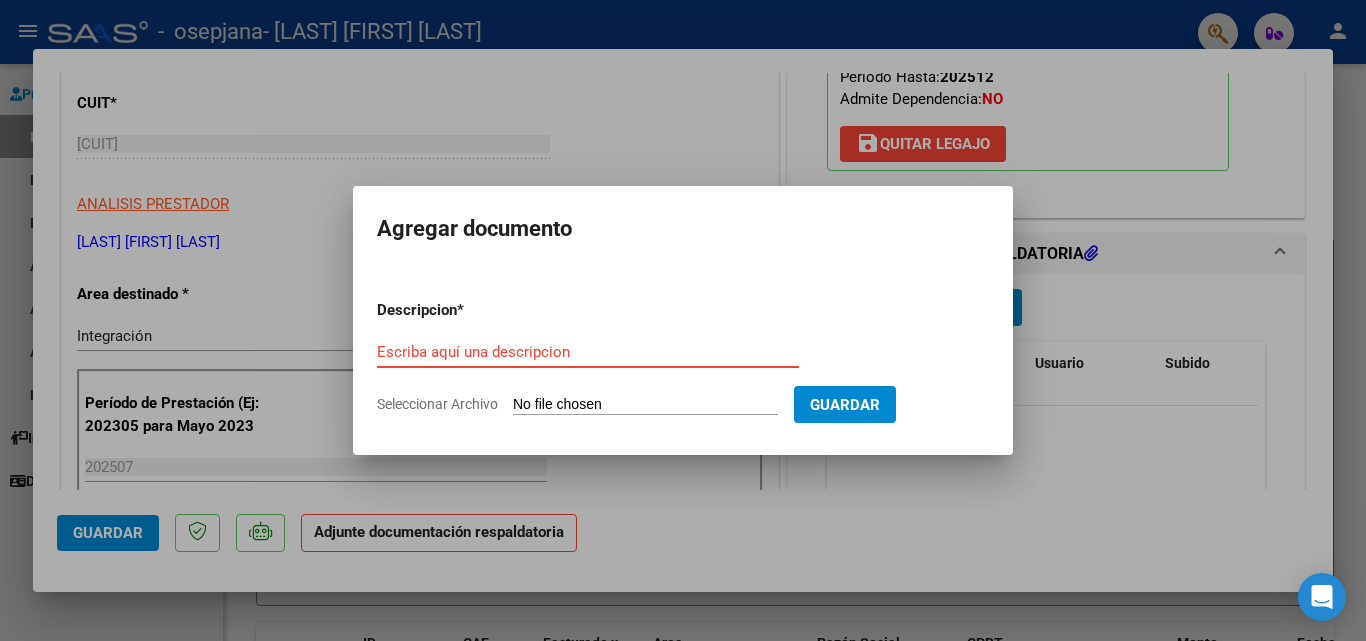 click on "Escriba aquí una descripcion" at bounding box center [588, 352] 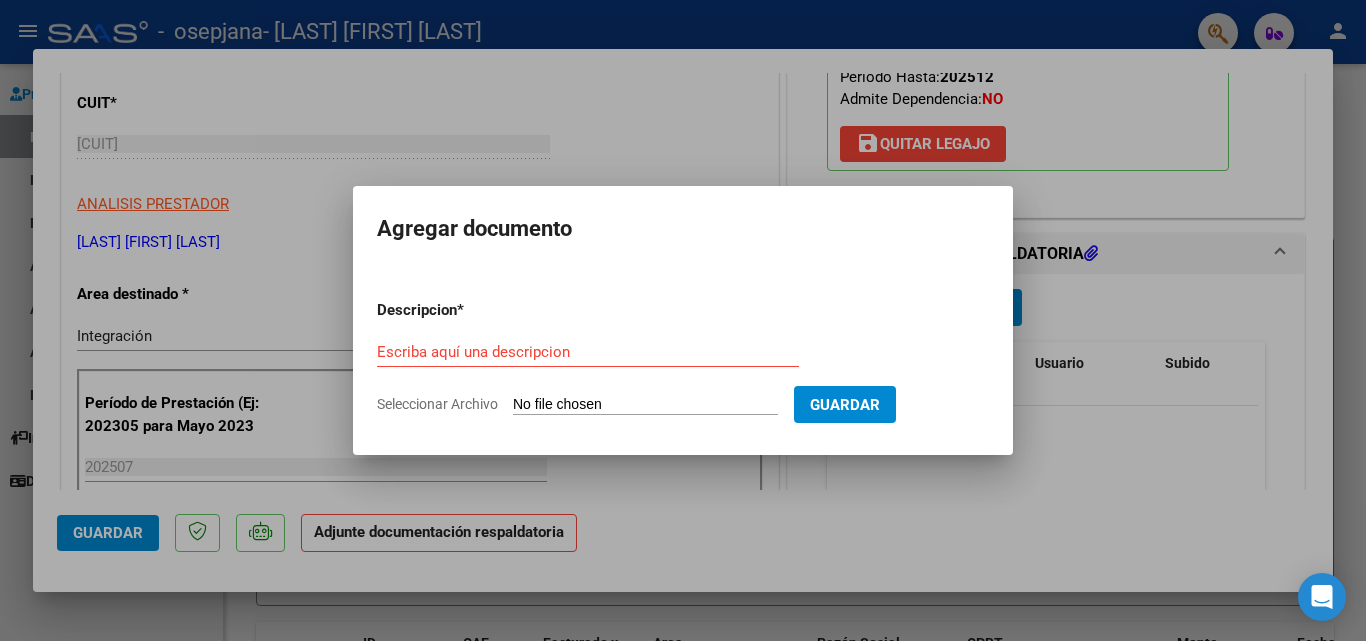 click on "Seleccionar Archivo" at bounding box center [645, 405] 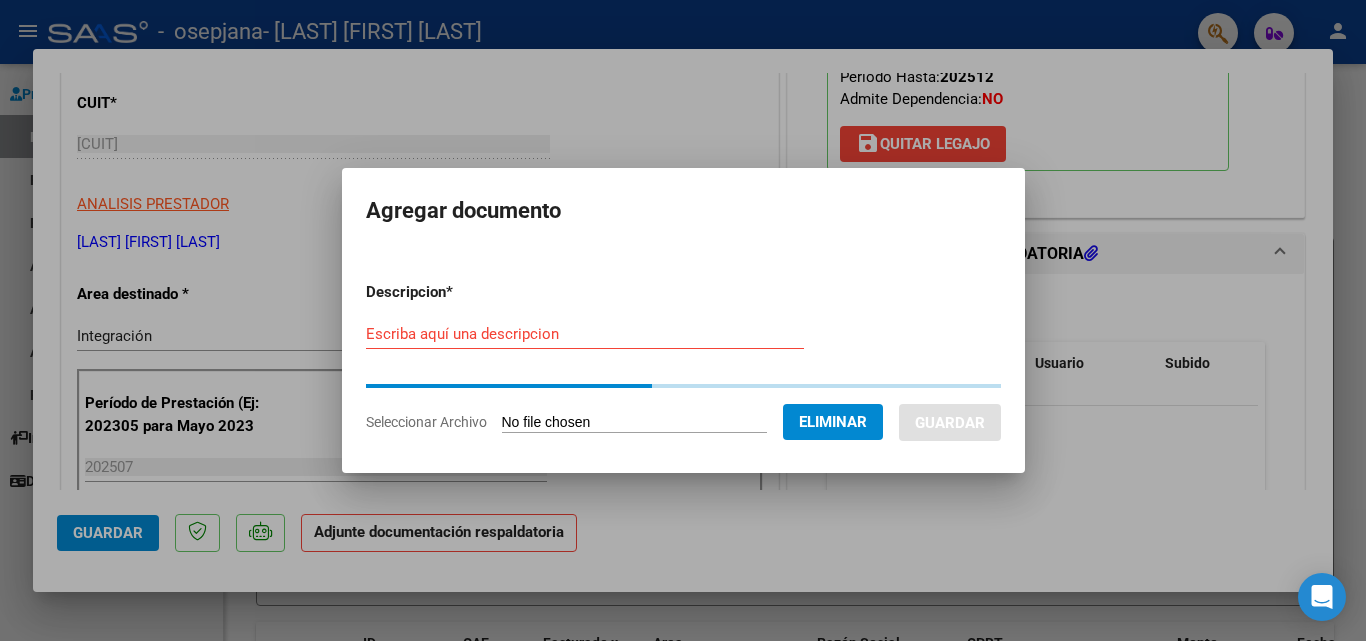 click on "Descripcion  *" at bounding box center [461, 292] 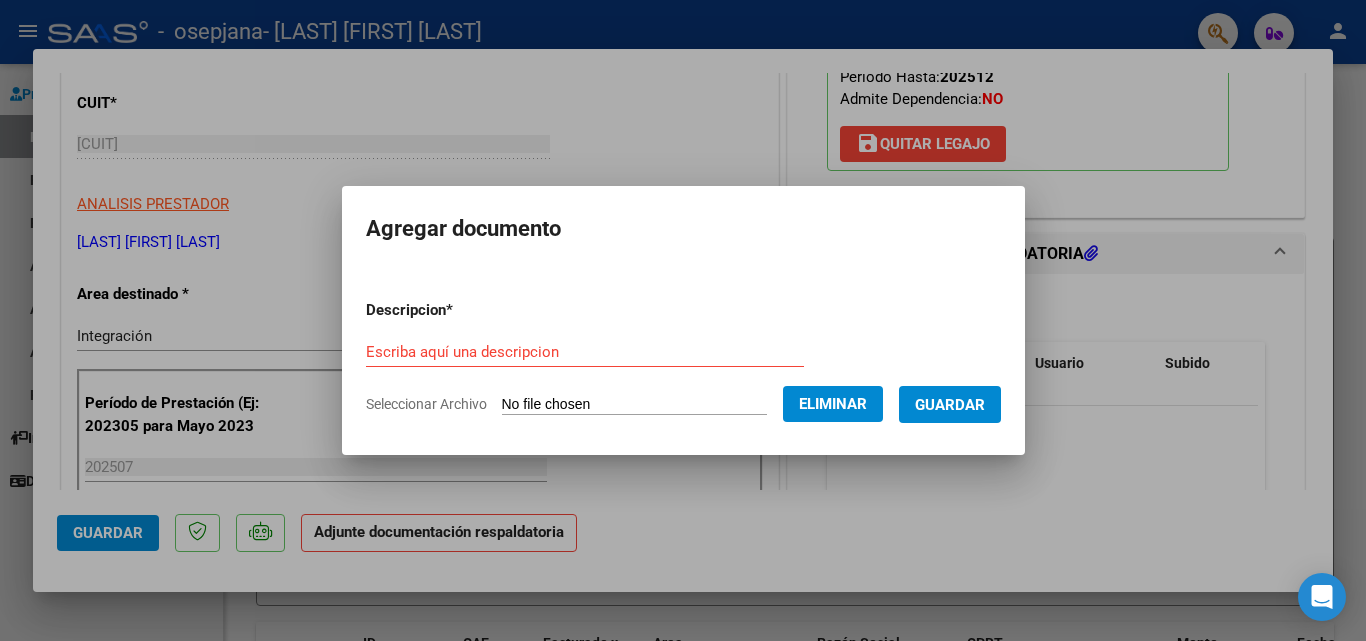 click on "Escriba aquí una descripcion" at bounding box center (585, 352) 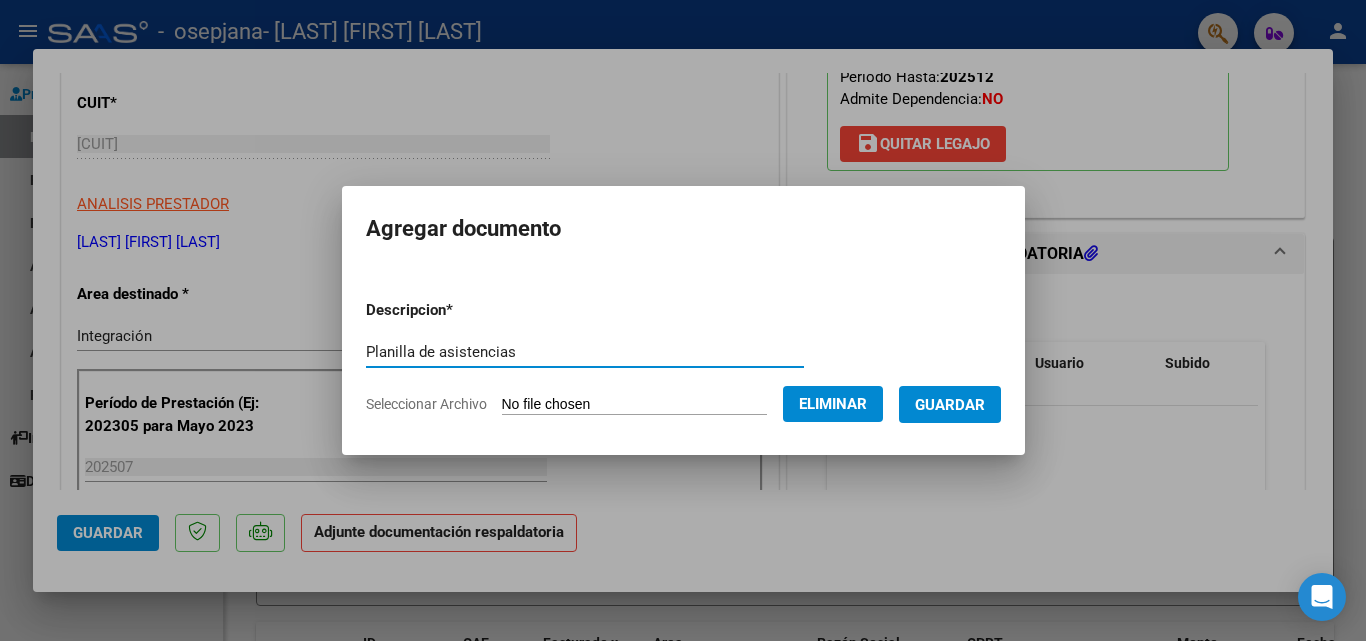 type on "Planilla de asistencias" 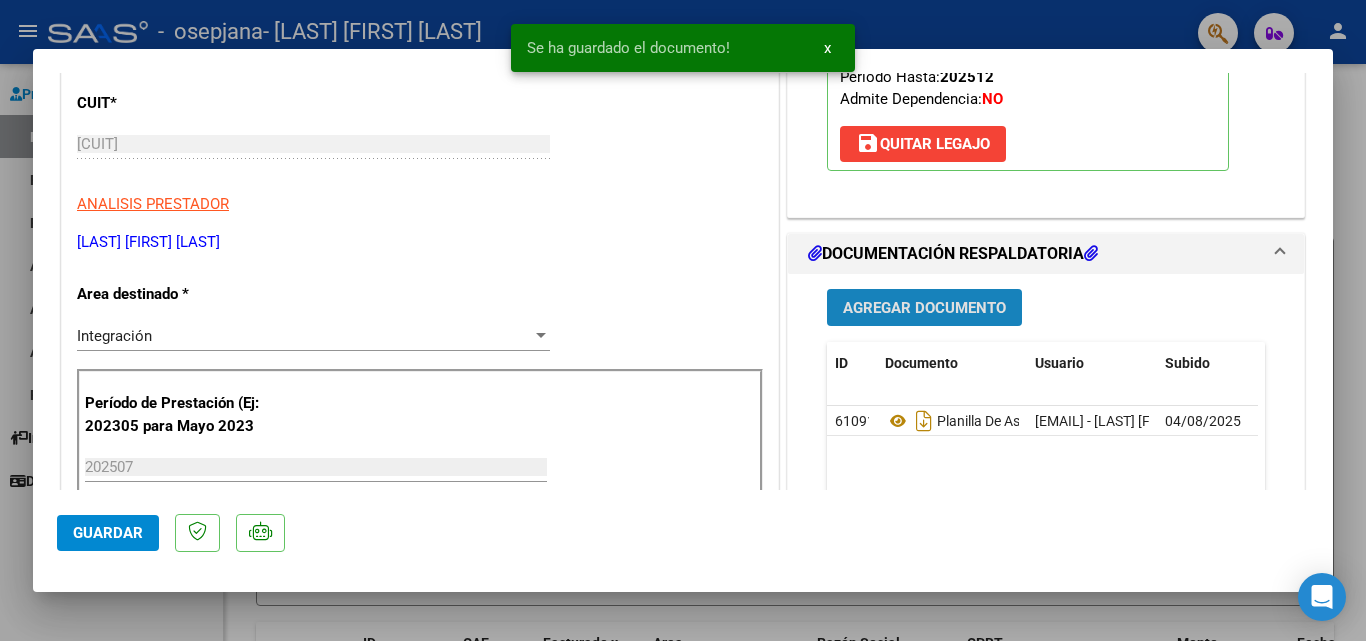 click on "Agregar Documento" at bounding box center (924, 307) 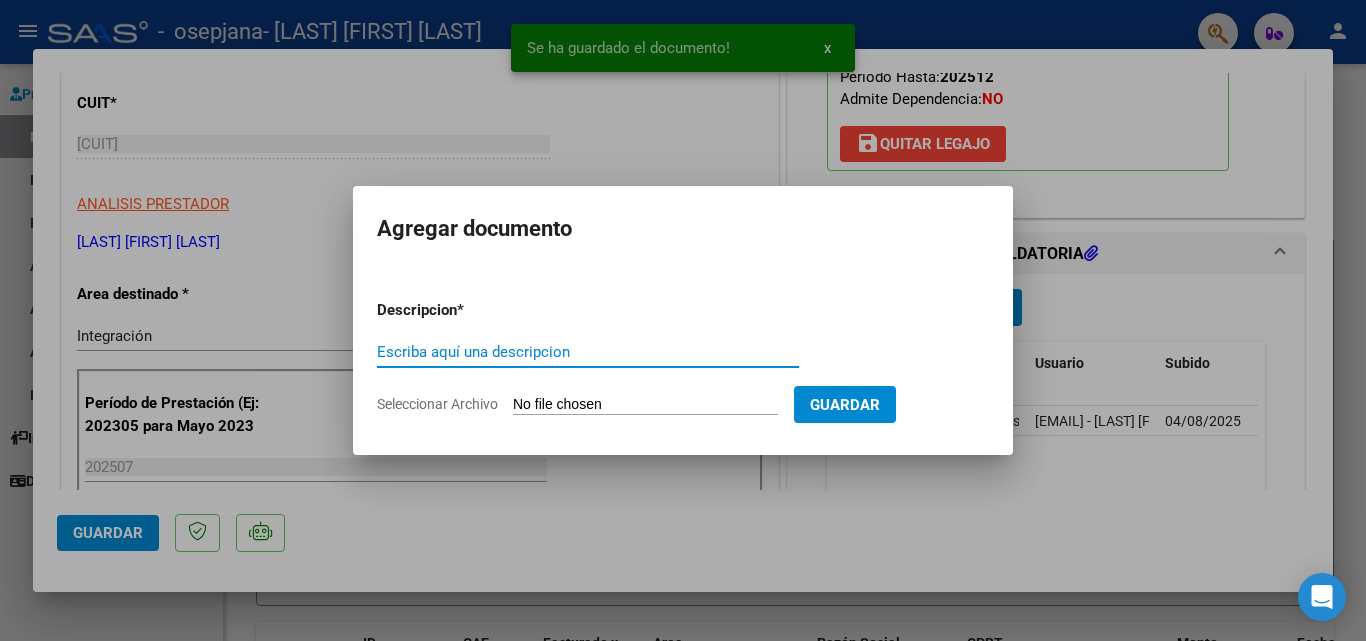 click on "Seleccionar Archivo" at bounding box center (645, 405) 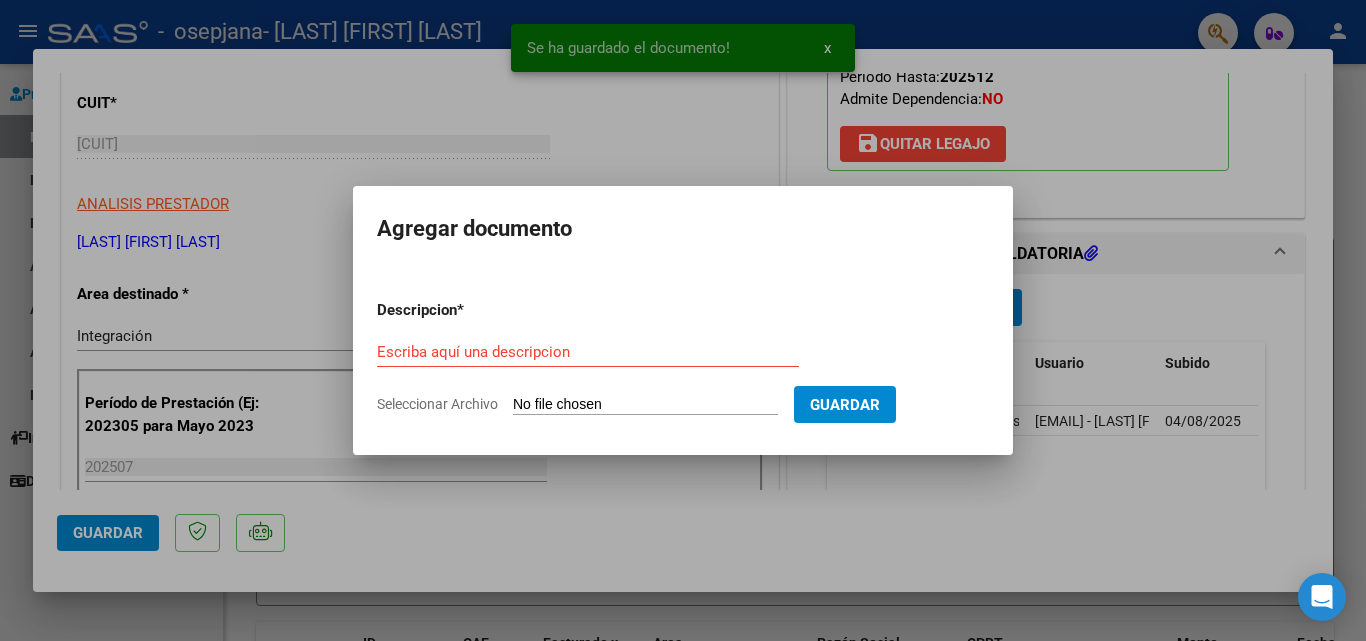 type on "C:\fakepath\Evolucion 7-25 [CITY].jpeg" 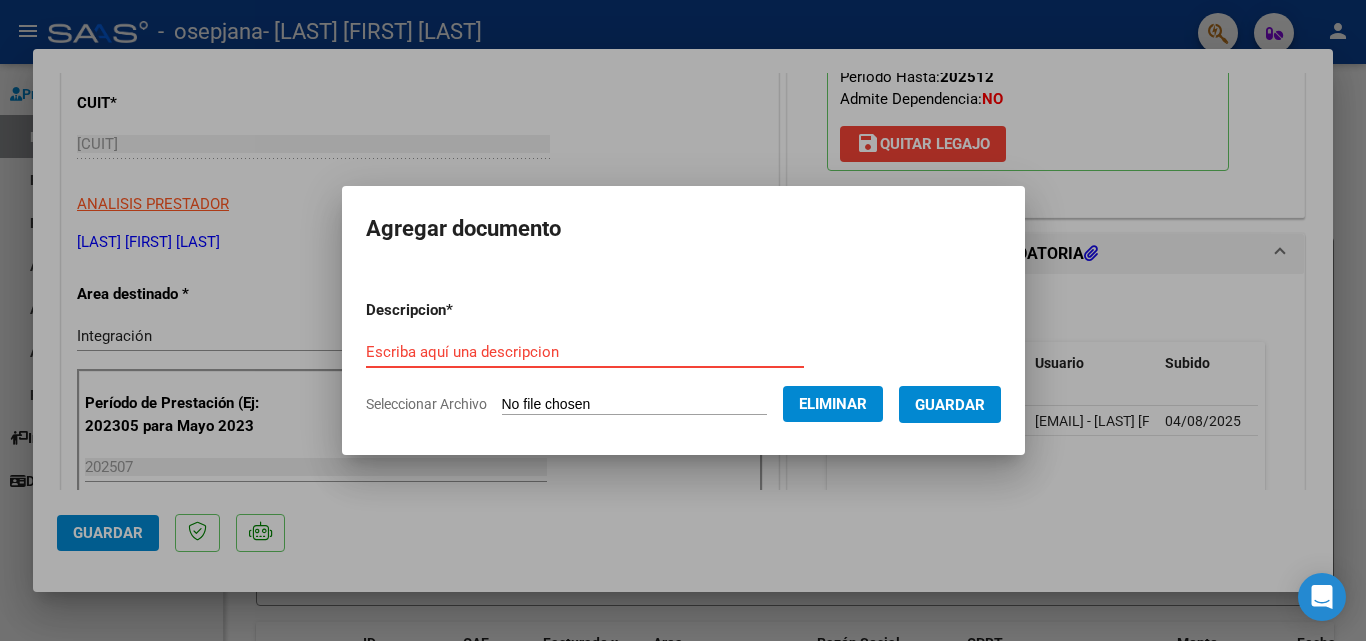 click on "Escriba aquí una descripcion" at bounding box center [585, 352] 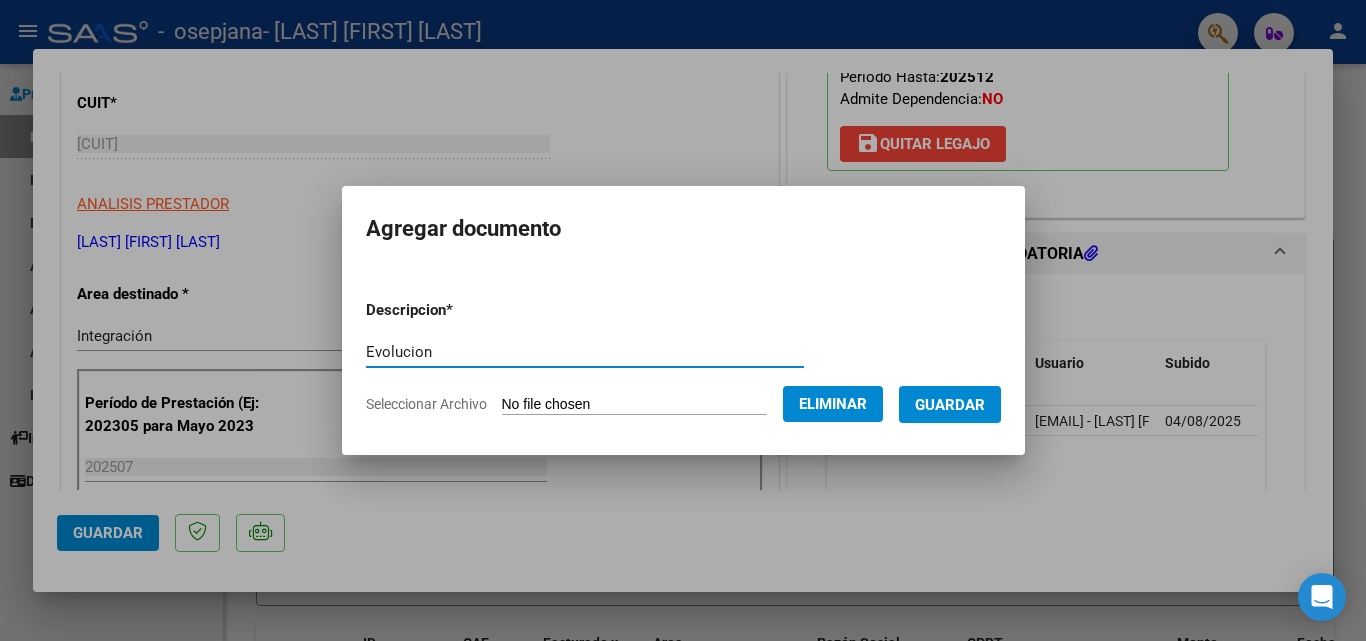 type on "Evolucion" 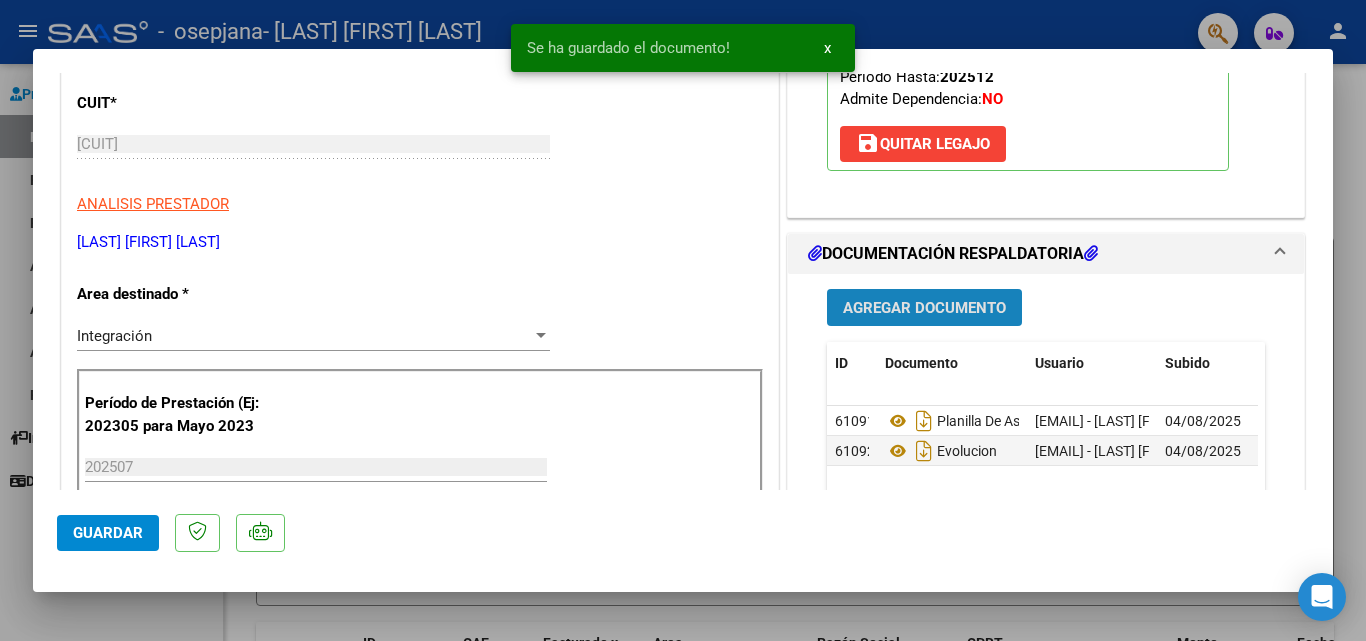 click on "Agregar Documento" at bounding box center (924, 308) 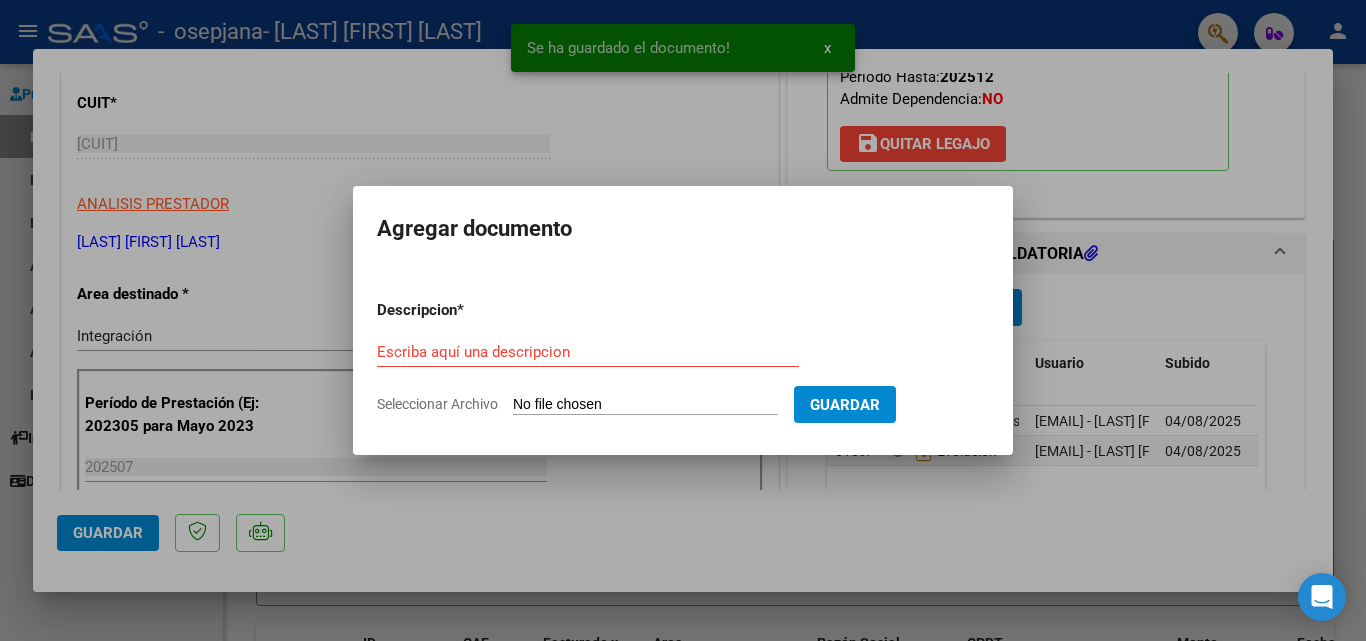 click on "Seleccionar Archivo" at bounding box center [645, 405] 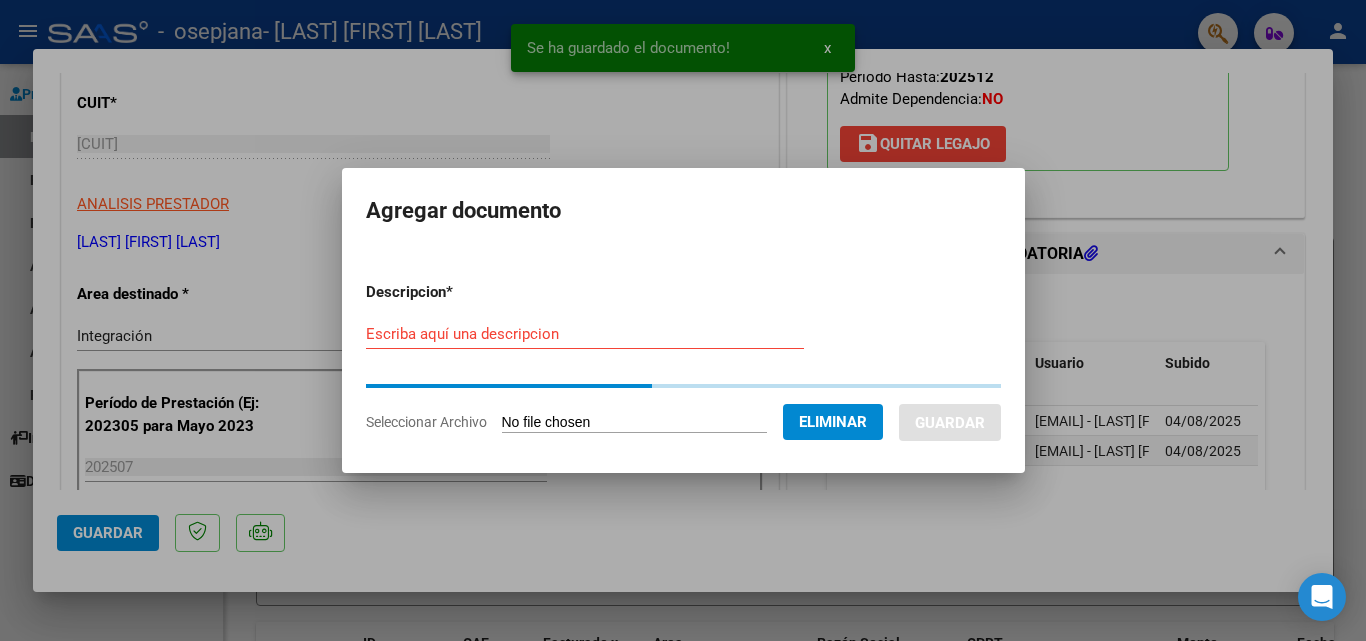 click on "Escriba aquí una descripcion" at bounding box center (585, 334) 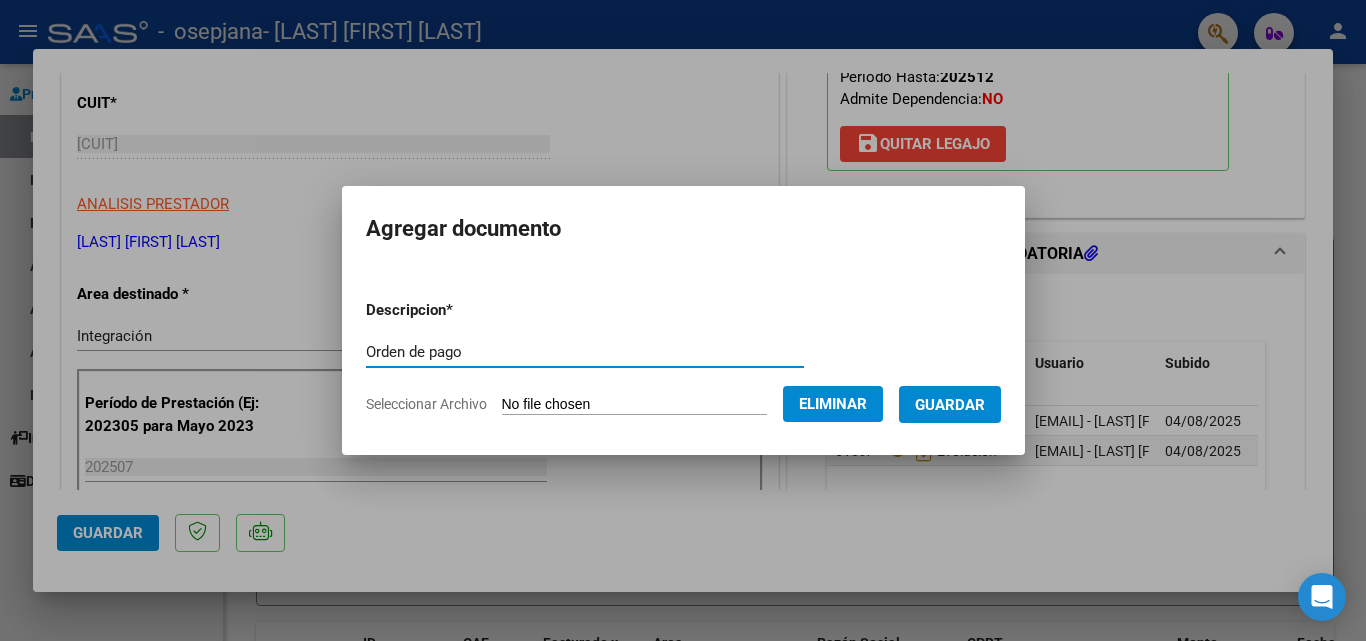 type on "Orden de pago" 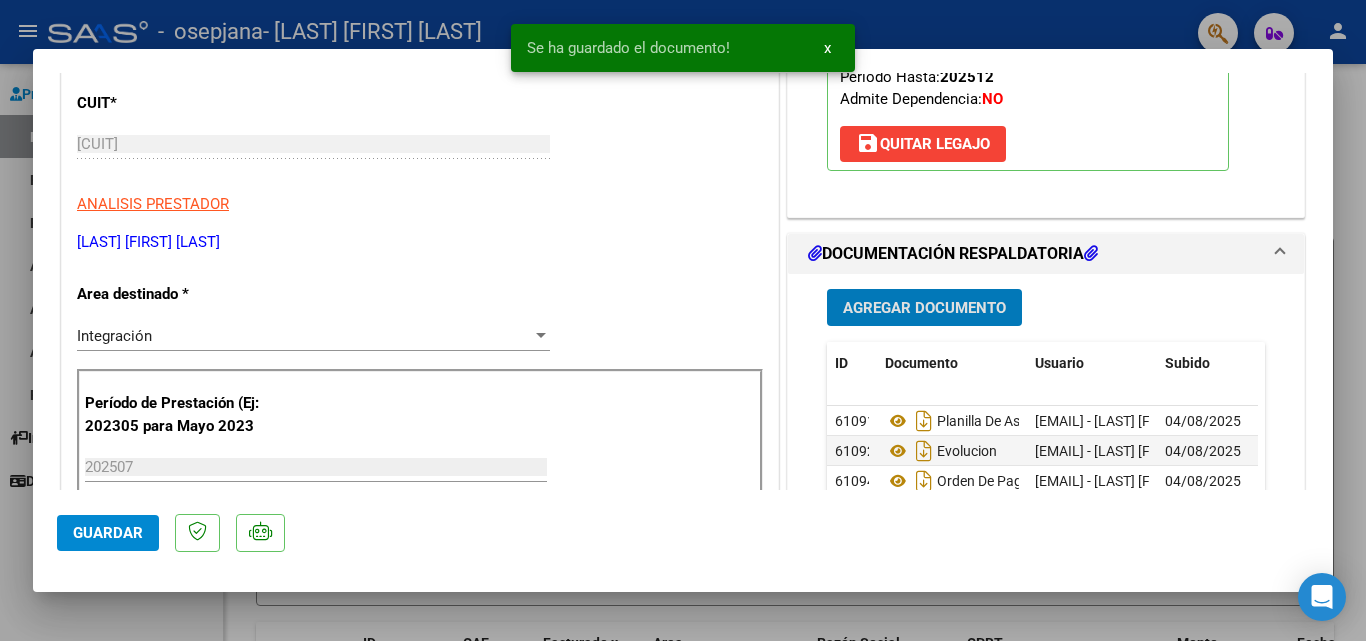 click on "Agregar Documento" at bounding box center [924, 307] 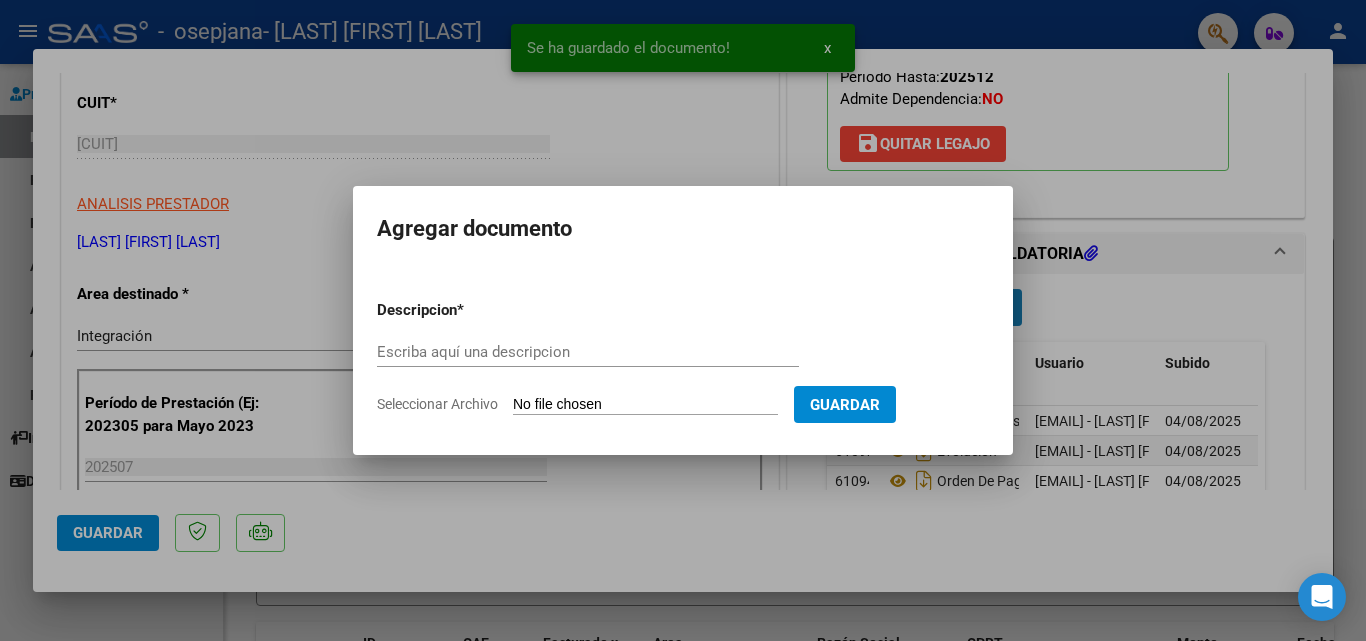 click on "Descripcion  *   Escriba aquí una descripcion  Seleccionar Archivo Guardar" at bounding box center (683, 357) 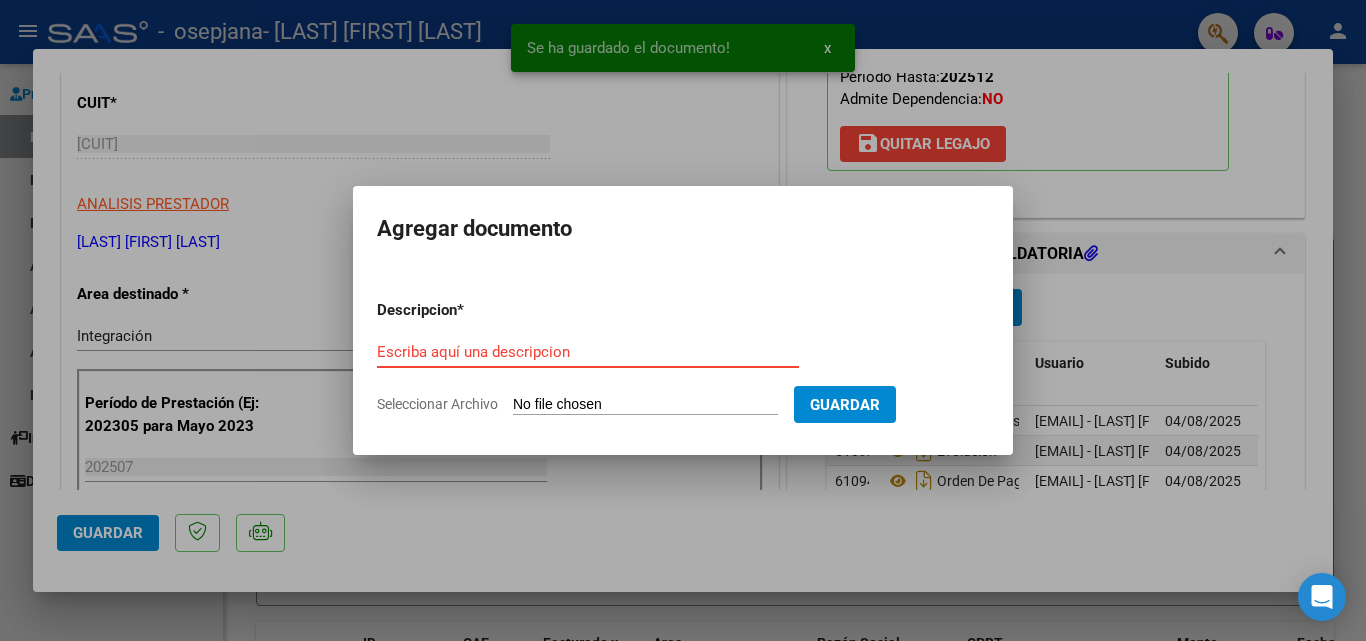 click on "Escriba aquí una descripcion" at bounding box center [588, 352] 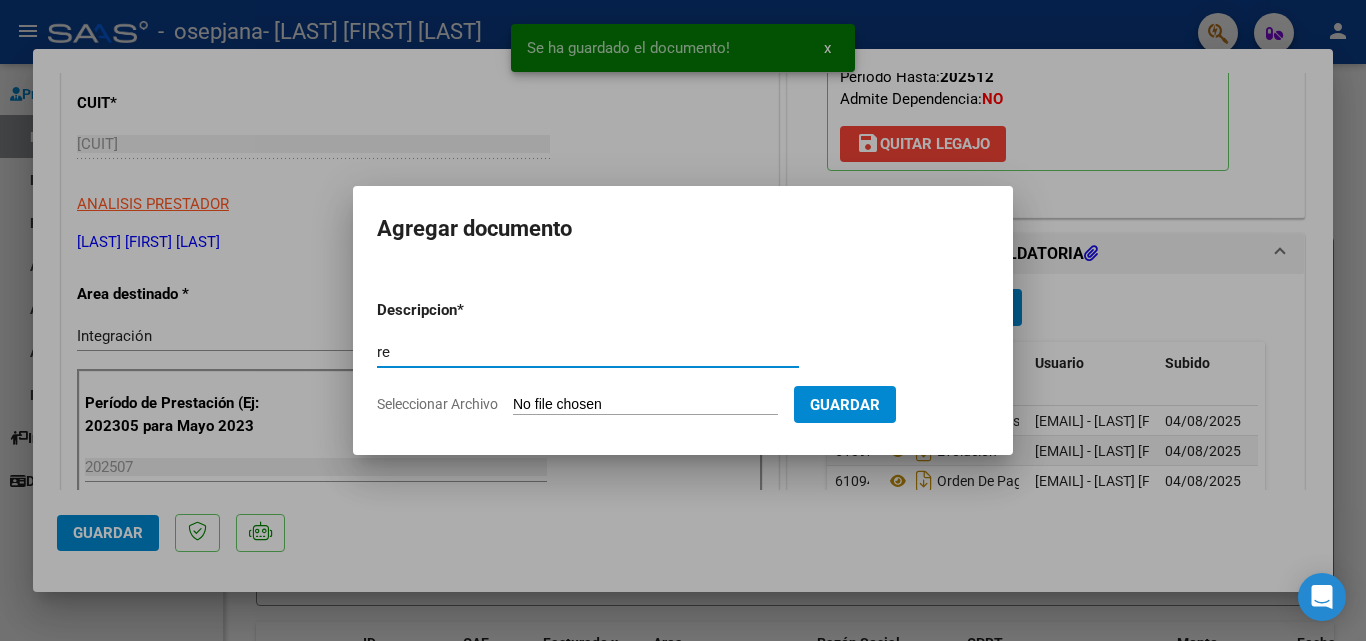 type on "r" 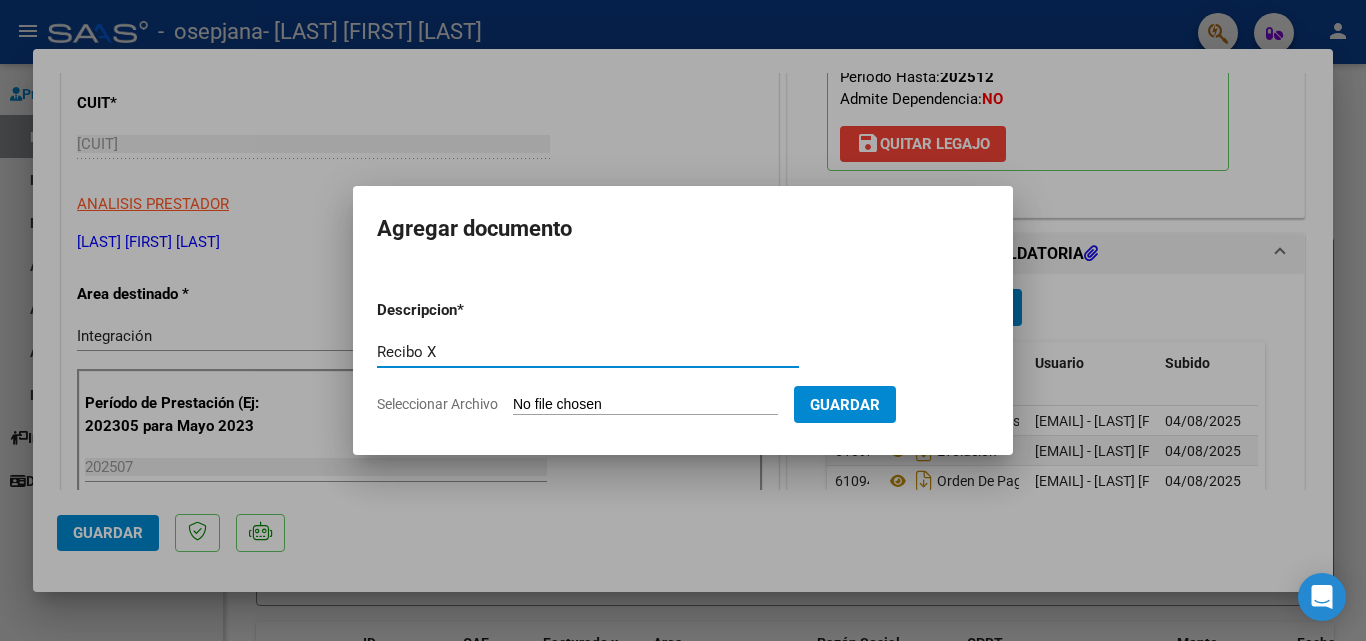 type on "Recibo X" 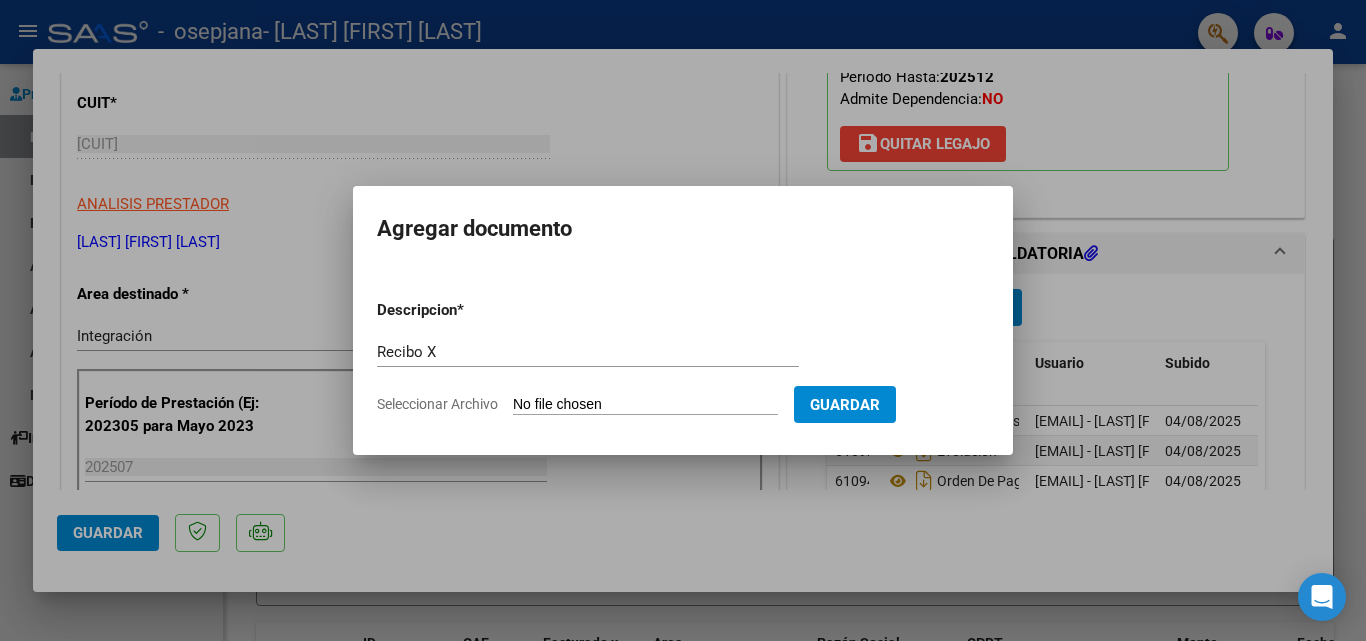 type on "C:\fakepath\Recibo X.jpeg" 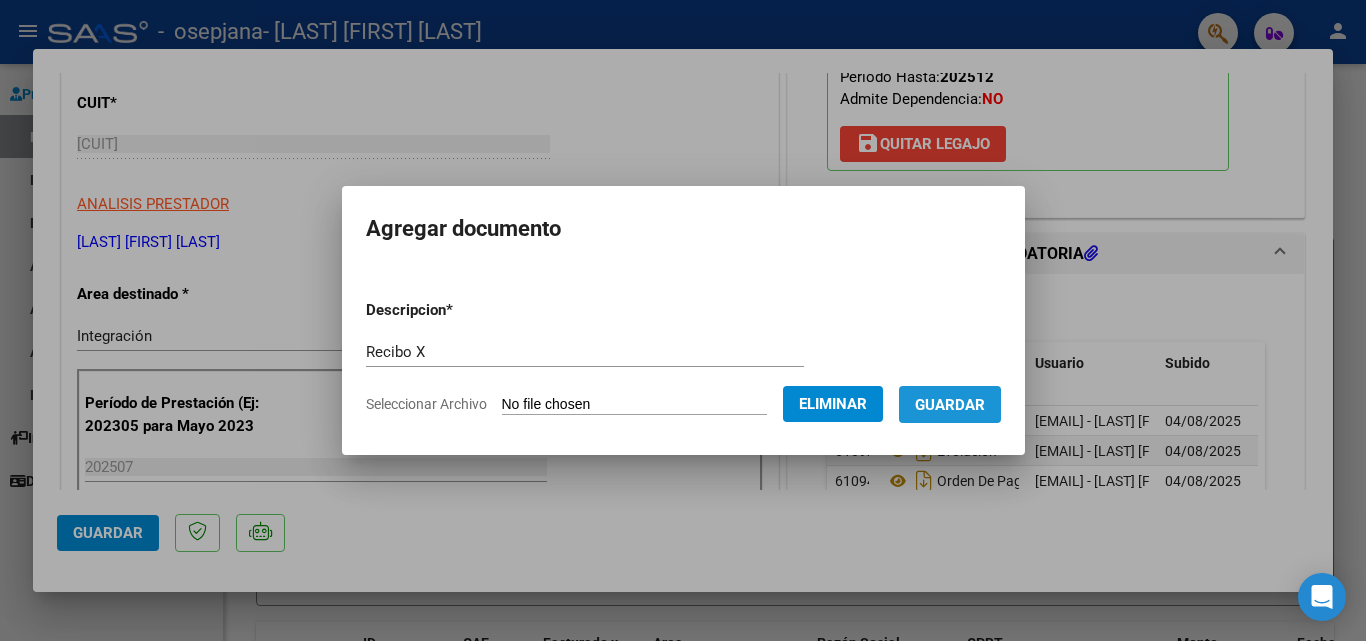 click on "Guardar" at bounding box center [950, 404] 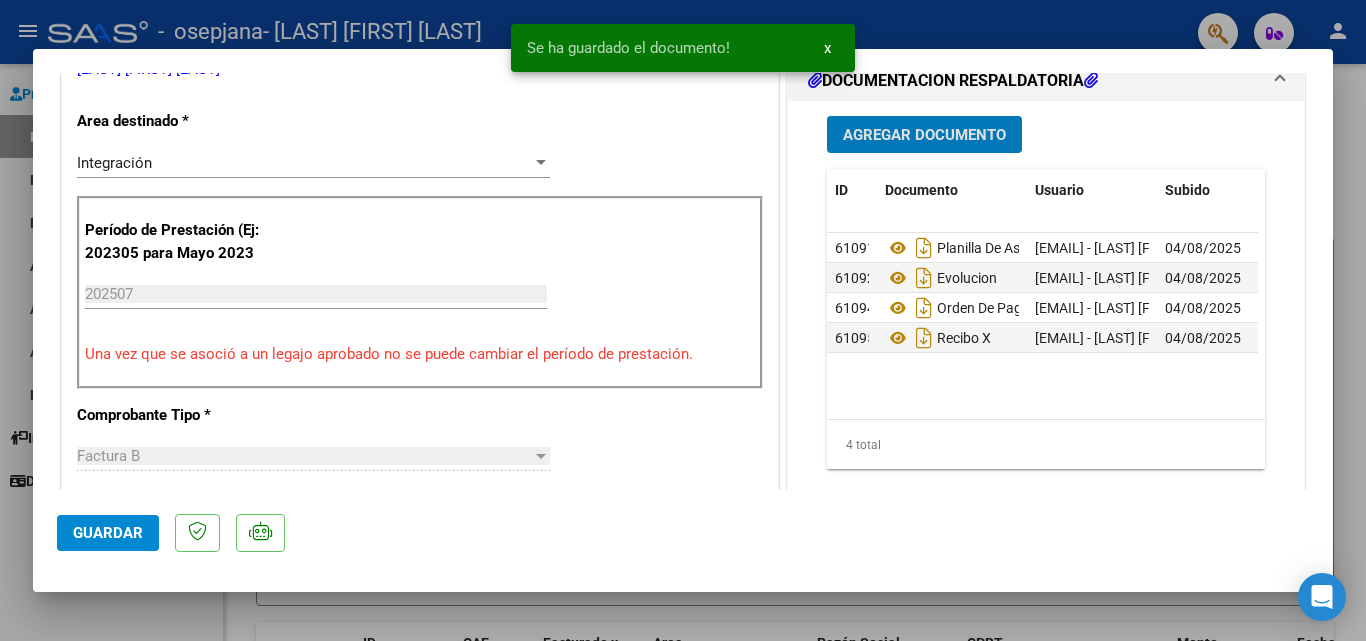 scroll, scrollTop: 373, scrollLeft: 0, axis: vertical 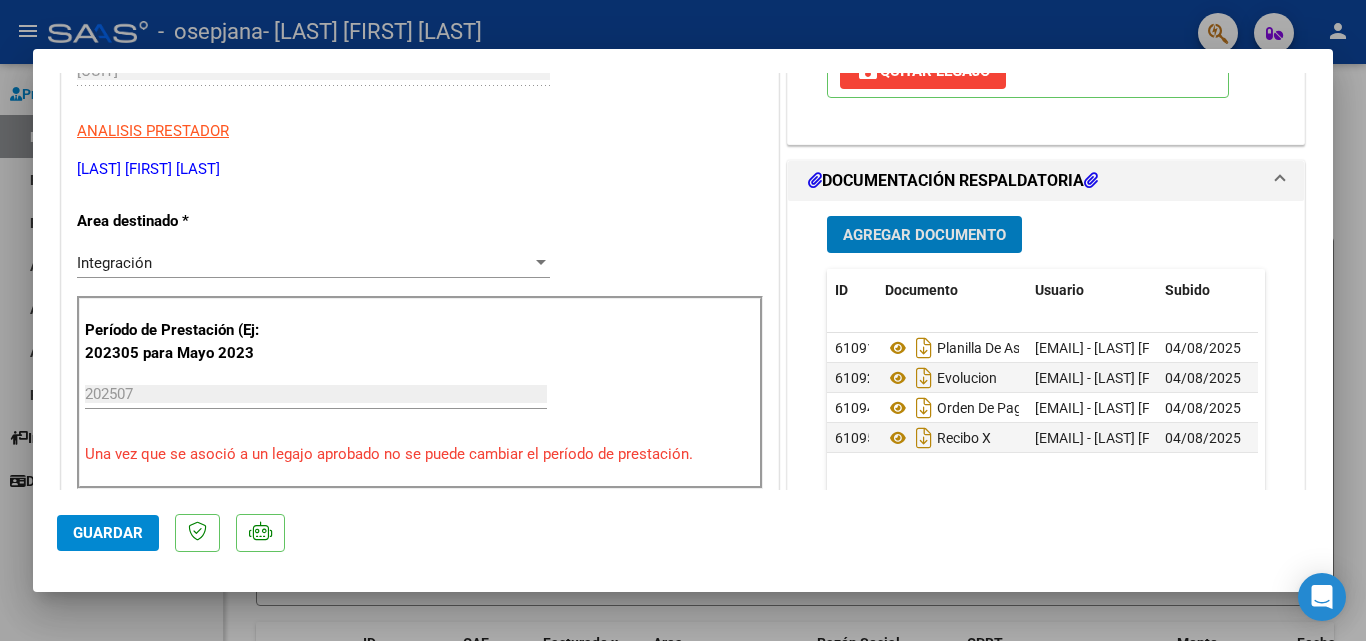 click on "Guardar" 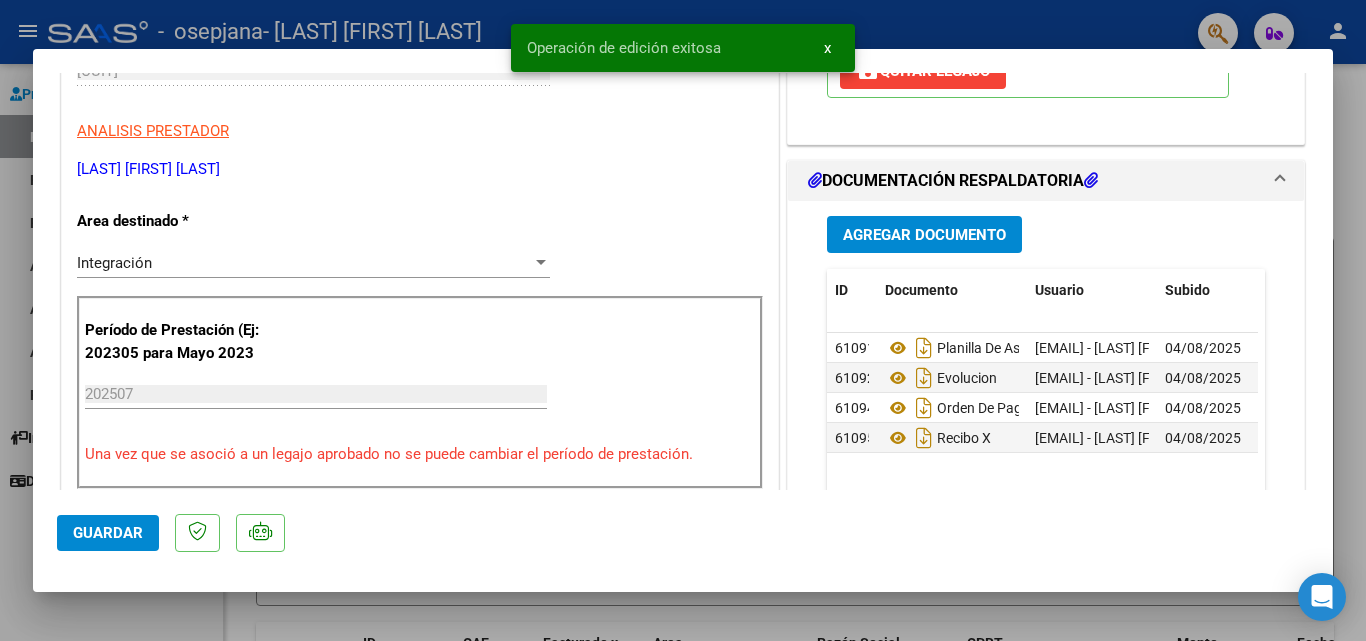 click at bounding box center [683, 320] 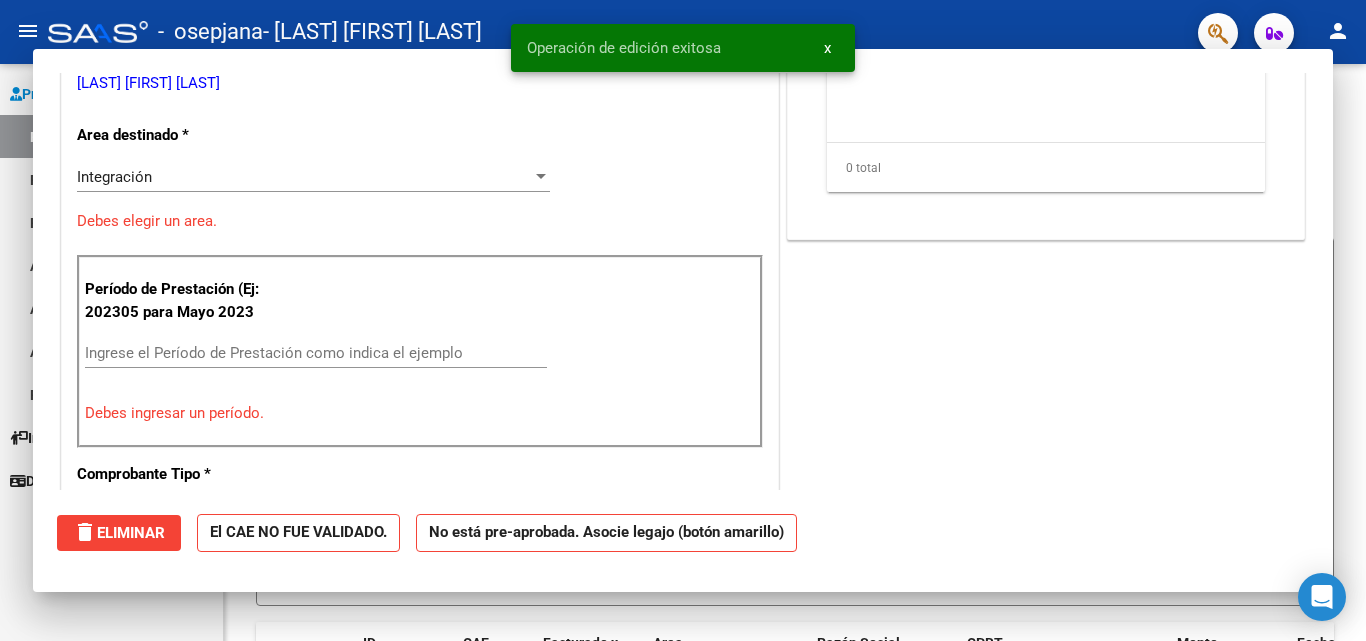 scroll, scrollTop: 0, scrollLeft: 0, axis: both 